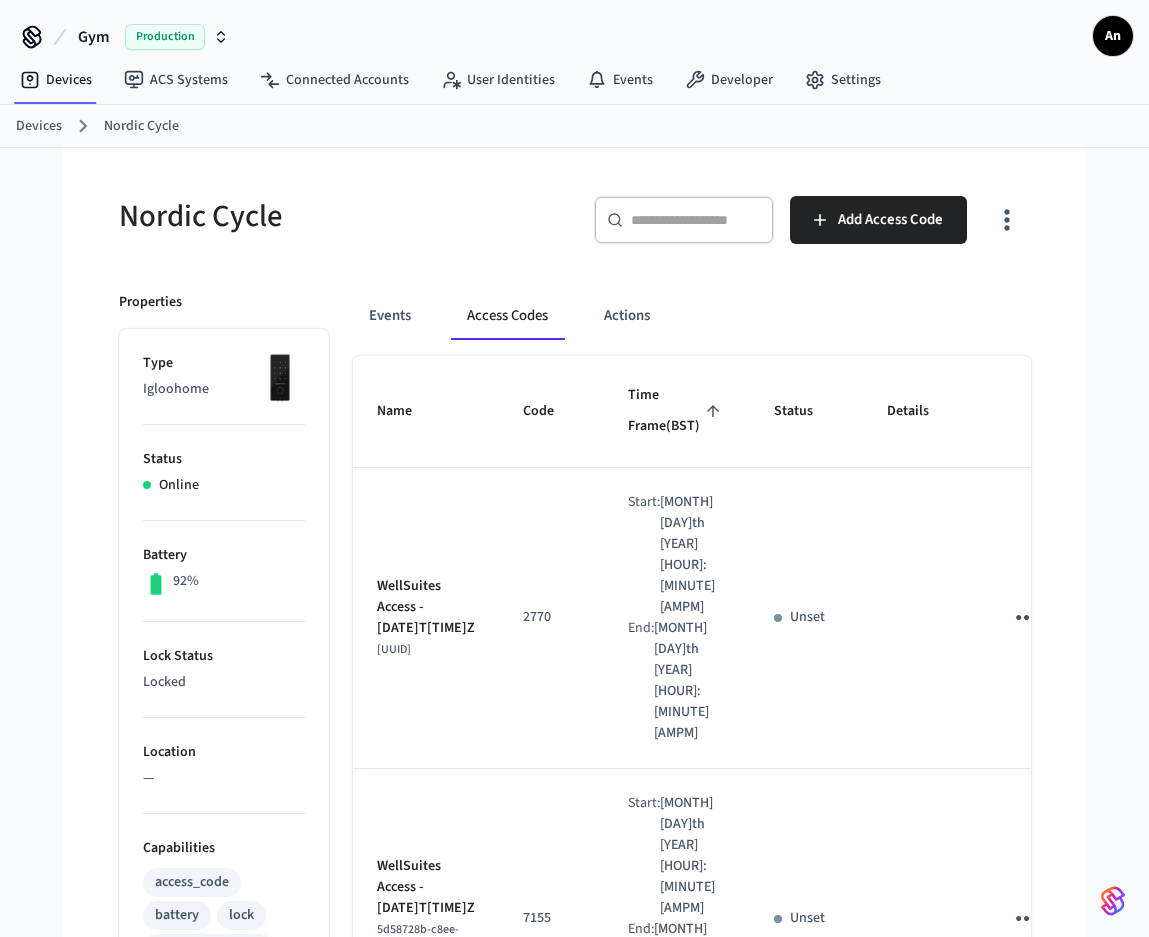 scroll, scrollTop: 200, scrollLeft: 0, axis: vertical 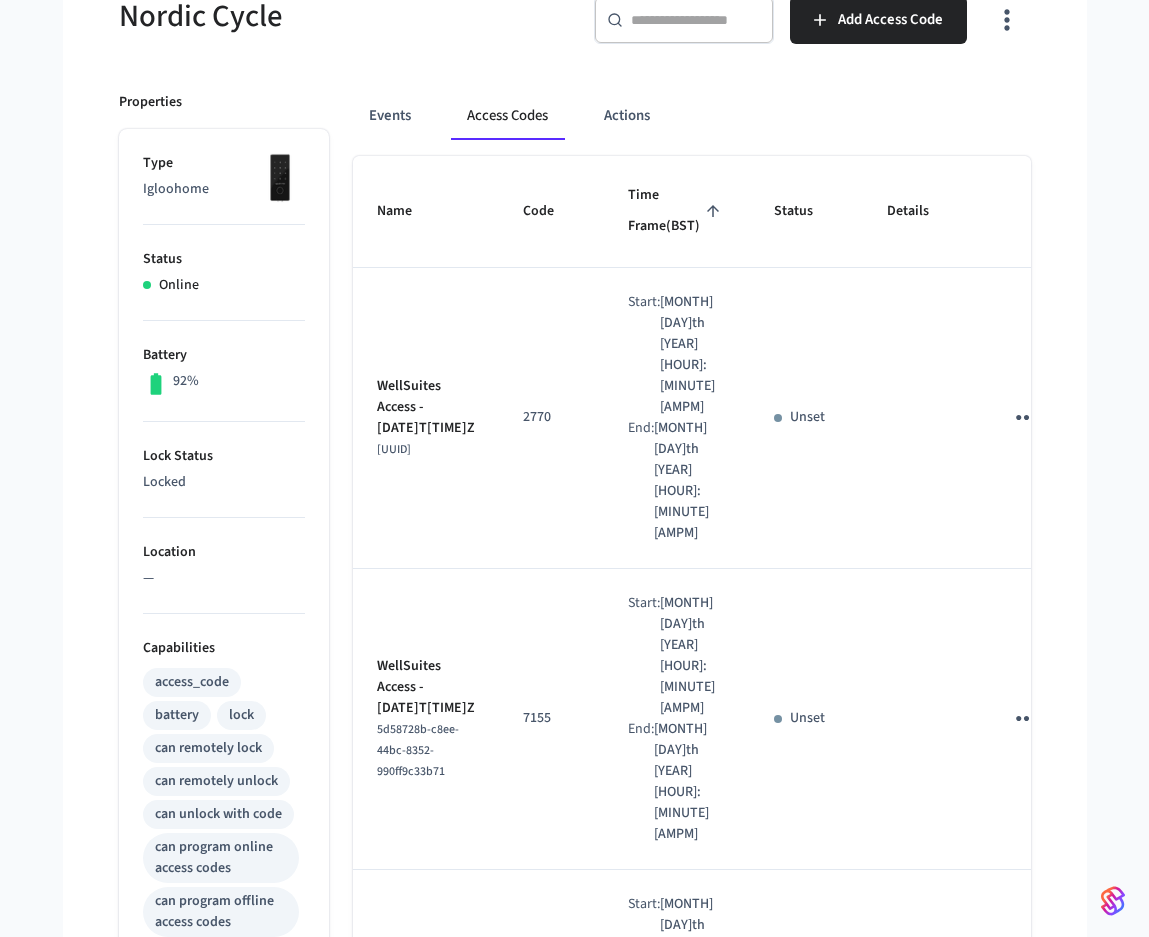 click 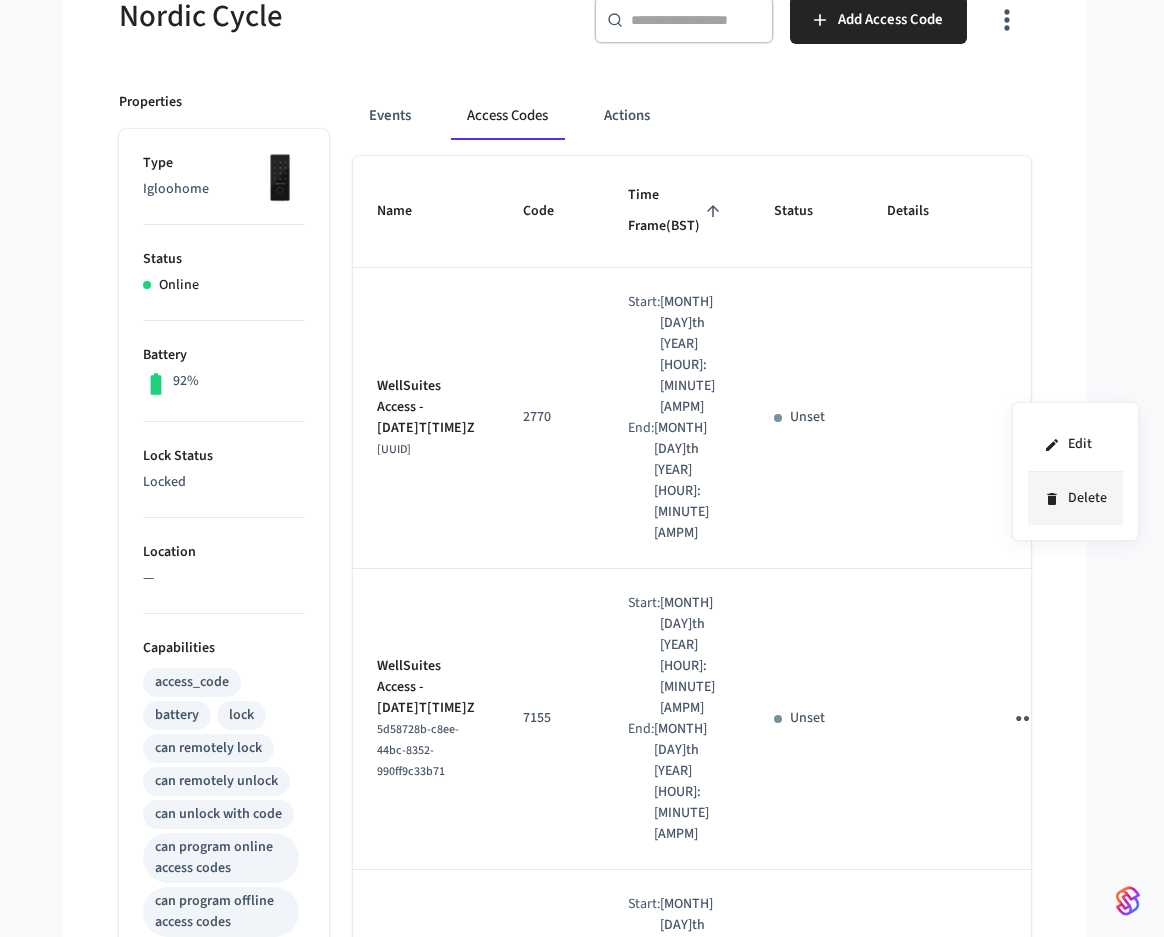 click on "Delete" at bounding box center [1075, 498] 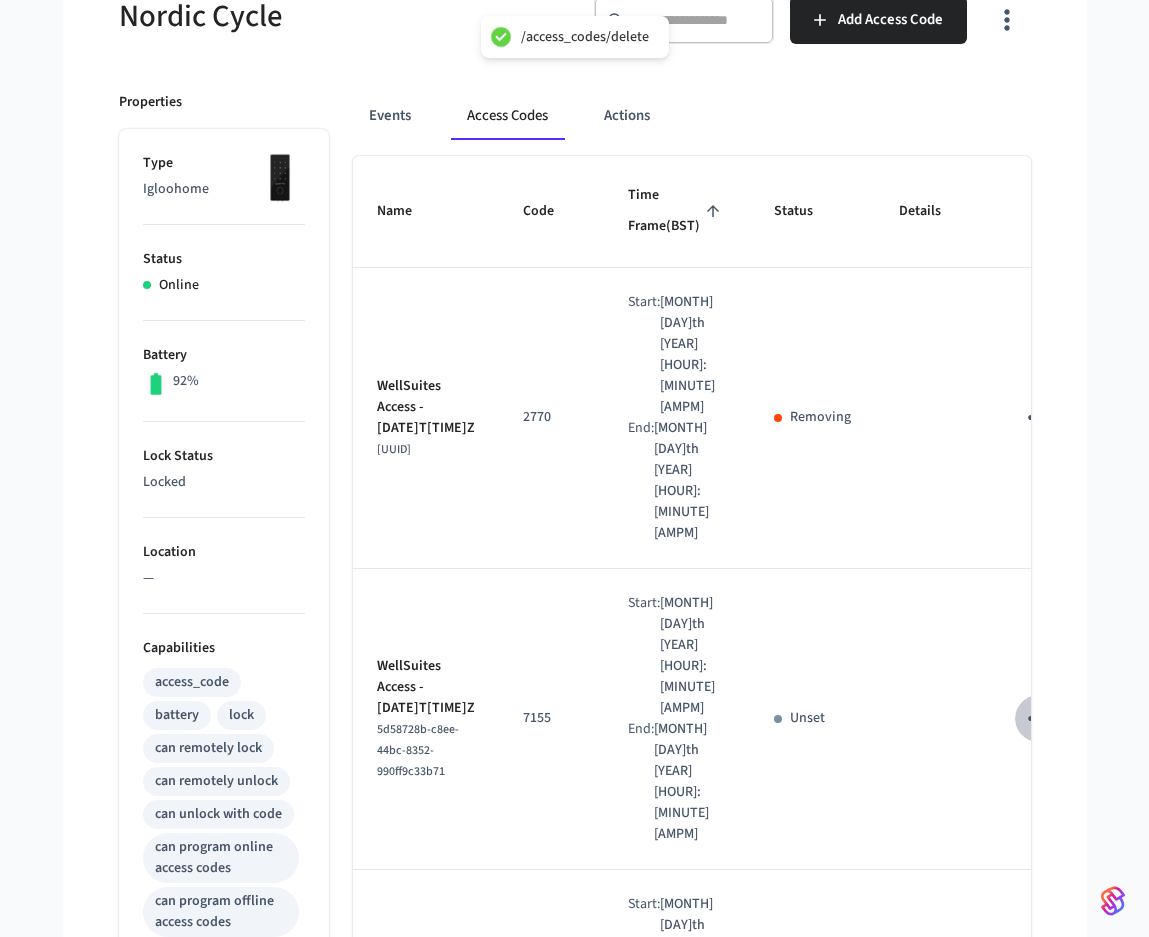 click 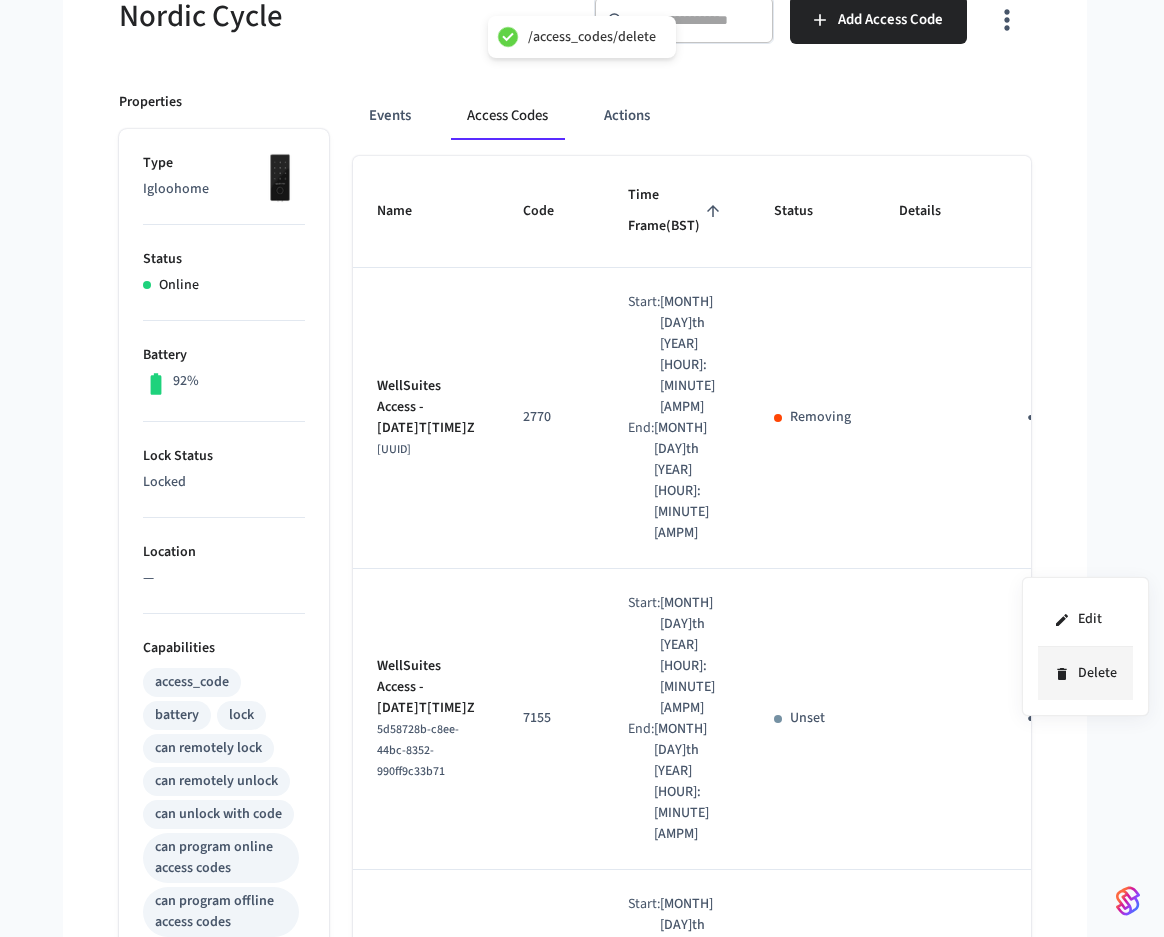 click on "Delete" at bounding box center [1085, 673] 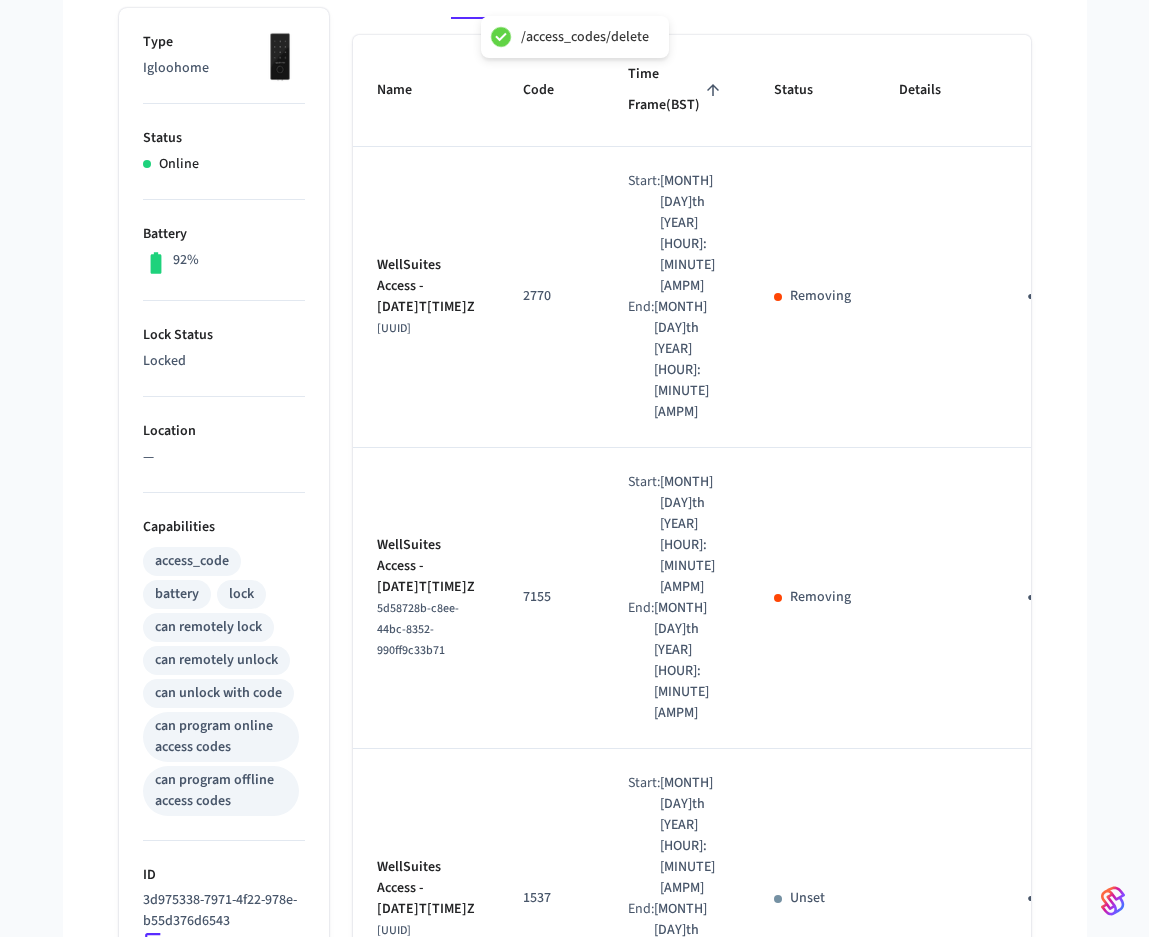 scroll, scrollTop: 500, scrollLeft: 0, axis: vertical 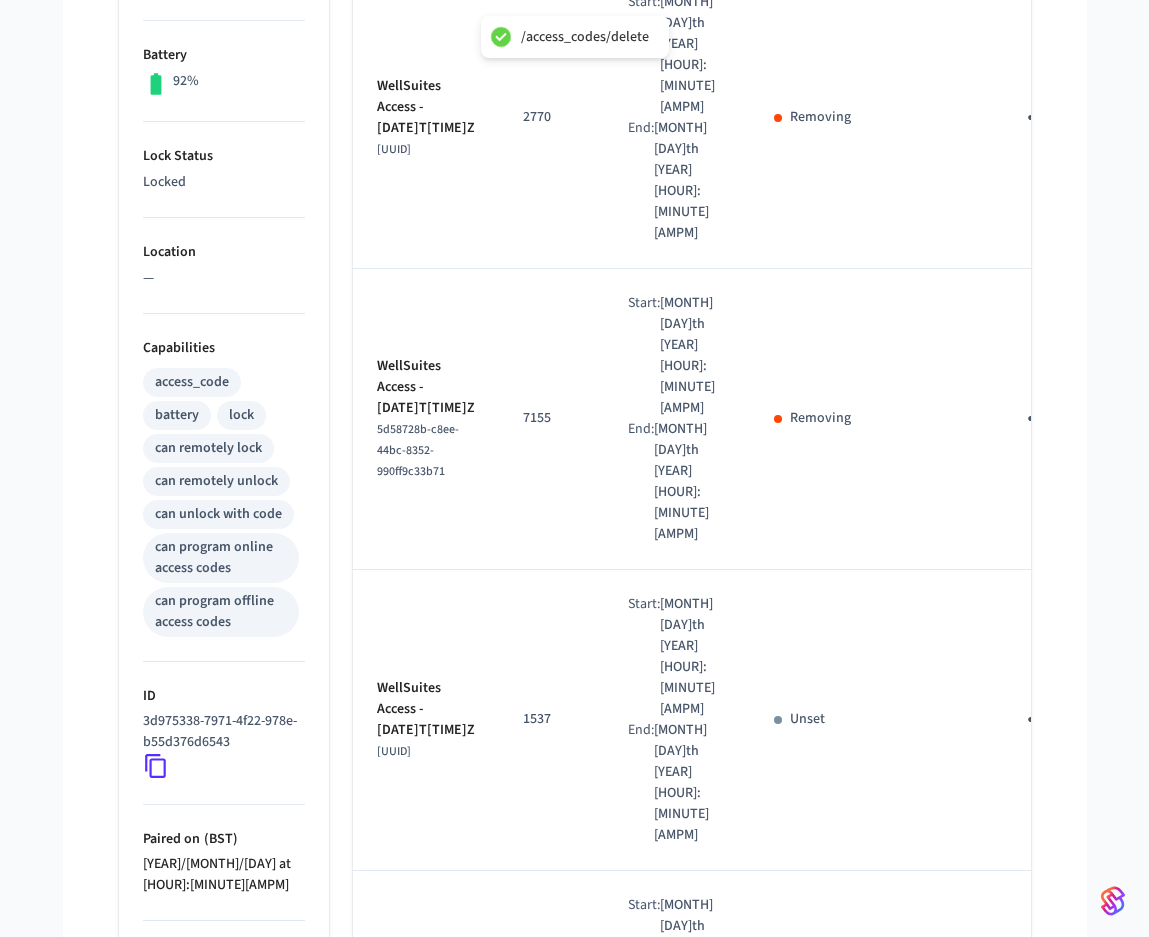 click on "Nordic Cycle ​ ​ Add Access Code Properties Type Igloohome Status Online Battery 92% Lock Status Locked Location — Capabilities access_code battery lock can remotely lock can remotely unlock can unlock with code can program online access codes can program offline access codes ID [UUID] Paired on ( BST ) [YEAR]/[MONTH]/[DAY] at [HOUR]:[MINUTE][AMPM] Connected account [UUID] Custom Metadata Events Access Codes Actions Name Code Time Frame  (BST) Status Details WellSuites Access - [DATE]T[TIME]Z [UUID] 2770 Start: [MONTH] [DAY]th [YEAR] [HOUR]:[MINUTE][AMPM] End: [MONTH] [DAY]th [YEAR] [HOUR]:[MINUTE][AMPM] Removing WellSuites Access - [DATE]T[TIME]Z [UUID] 7155 Start: [MONTH] [DAY]th [YEAR] [HOUR]:[MINUTE][AMPM] End: [MONTH] [DAY]th [YEAR] [HOUR]:[MINUTE][AMPM] Removing WellSuites Access - [DATE]T[TIME]Z [UUID] 1537 Start: [MONTH] [DAY]th [YEAR] [HOUR]:[MINUTE][AMPM] End: [MONTH] [DAY]th [YEAR] [HOUR]:[MINUTE][AMPM] Unset WellSuites Access - [DATE]T[TIME]Z [UUID] 7334 Start: End:" at bounding box center [575, 860] 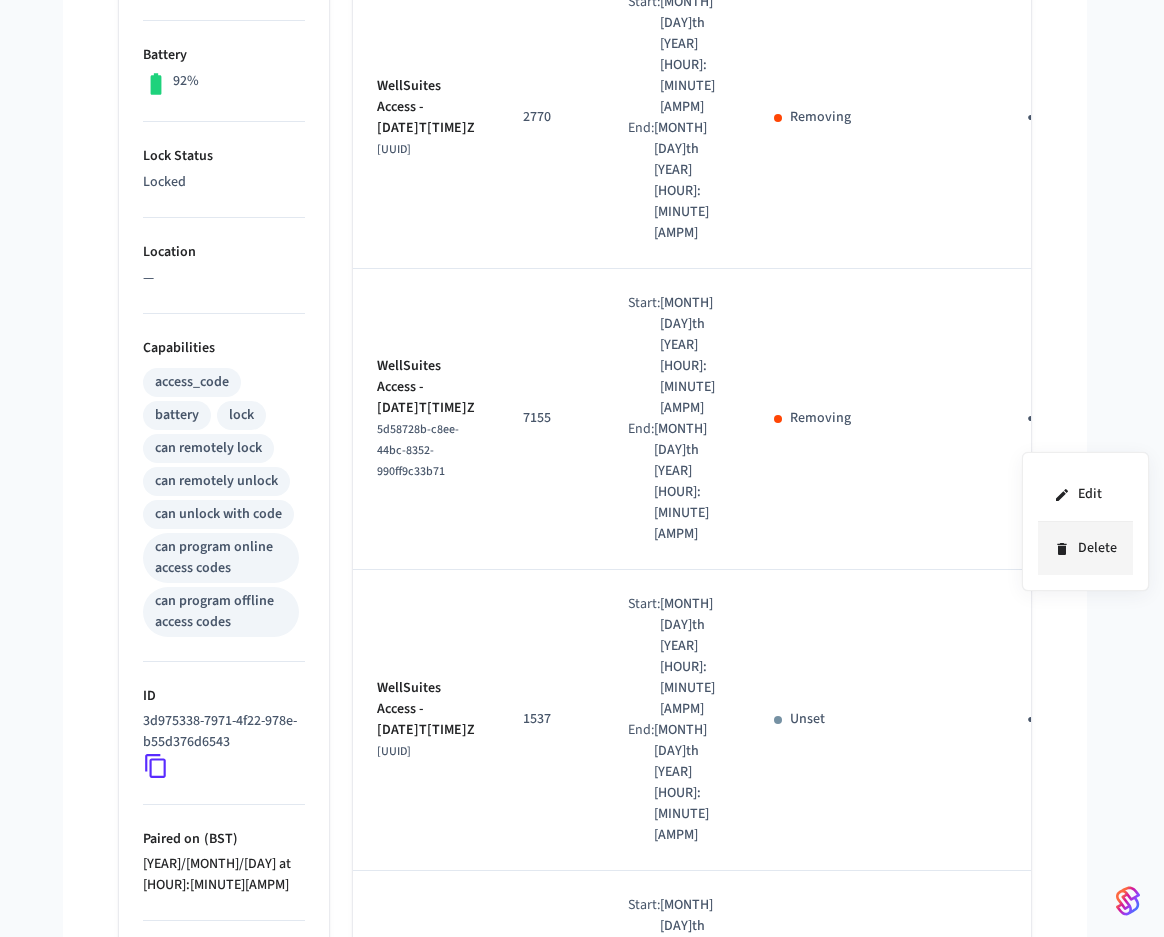 click on "Delete" at bounding box center (1085, 548) 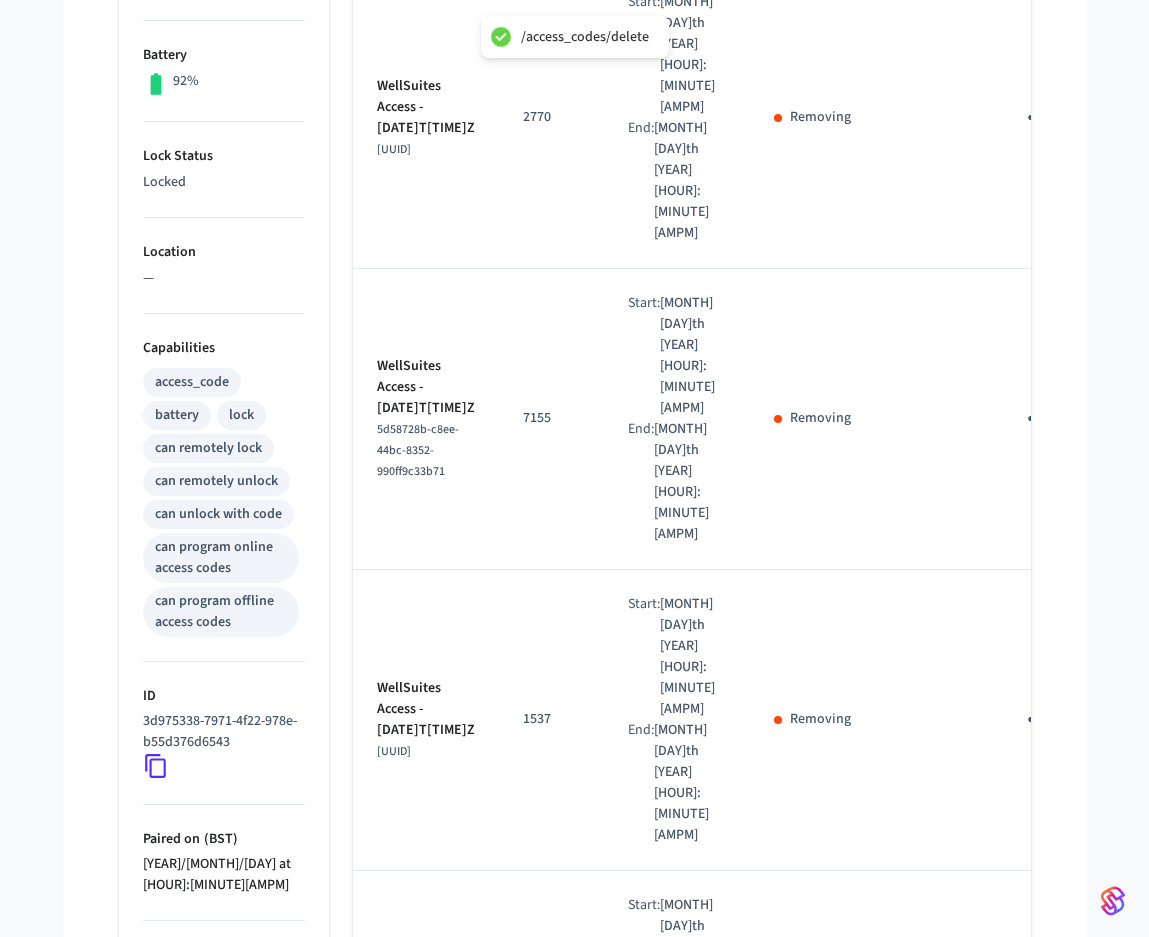 click on "Nordic Cycle ​ ​ Add Access Code Properties Type Igloohome Status Online Battery 92% Lock Status Locked Location — Capabilities access_code battery lock can remotely lock can remotely unlock can unlock with code can program online access codes can program offline access codes ID [UUID] Paired on ( BST ) [YEAR]/[MONTH]/[DAY] at [HOUR]:[MINUTE][AMPM] Connected account [UUID] Custom Metadata Events Access Codes Actions Name Code Time Frame  (BST) Status Details WellSuites Access - [DATE]T[TIME]Z [UUID] 2770 Start: [MONTH] [DAY]th [YEAR] [HOUR]:[MINUTE][AMPM] End: [MONTH] [DAY]th [YEAR] [HOUR]:[MINUTE][AMPM] Removing WellSuites Access - [DATE]T[TIME]Z [UUID] 7155 Start: [MONTH] [DAY]th [YEAR] [HOUR]:[MINUTE][AMPM] End: [MONTH] [DAY]th [YEAR] [HOUR]:[MINUTE][AMPM] Removing WellSuites Access - [DATE]T[TIME]Z [UUID] 1537 Start: [MONTH] [DAY]th [YEAR] [HOUR]:[MINUTE][AMPM] End: [MONTH] [DAY]th [YEAR] [HOUR]:[MINUTE][AMPM] Removing WellSuites Access - [DATE]T[TIME]Z [UUID] 7334 Start: End:" at bounding box center (575, 860) 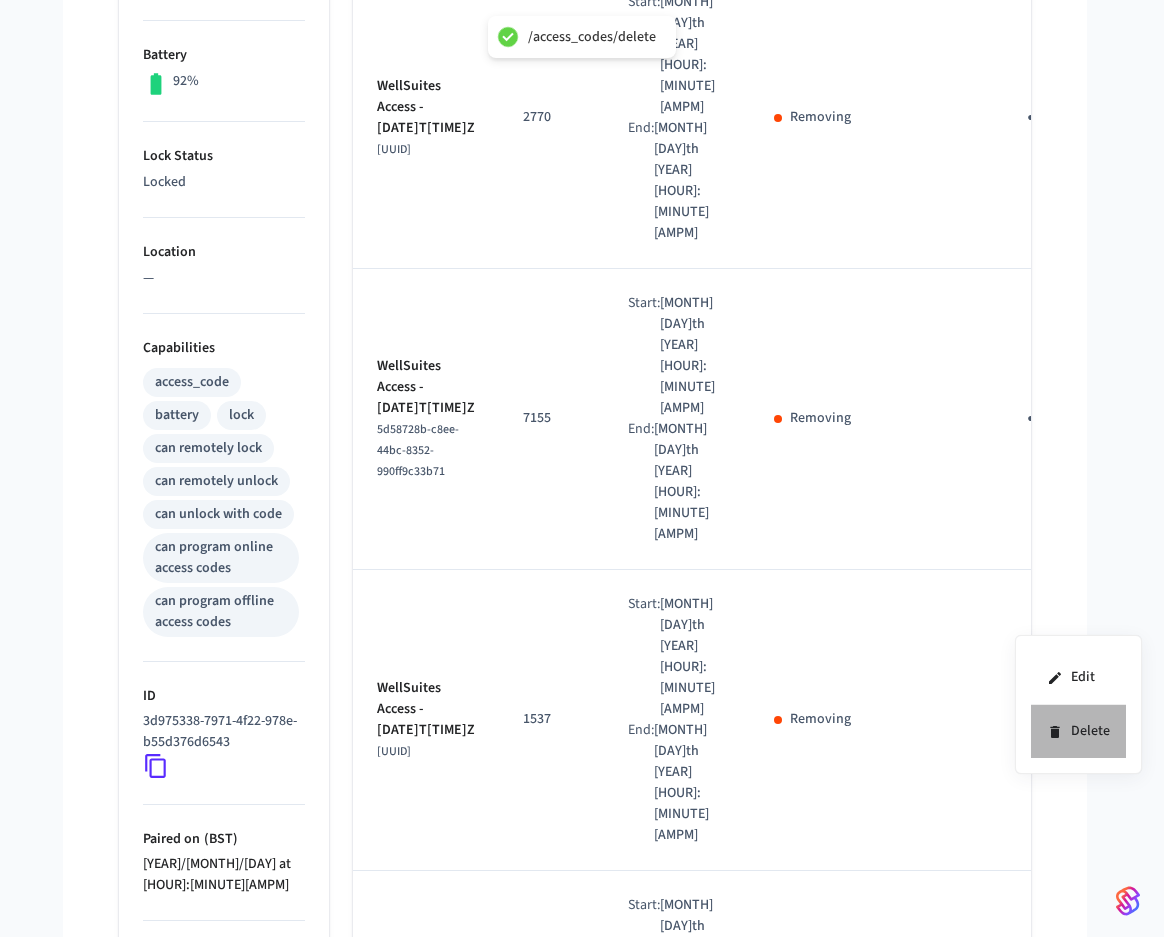 click on "Delete" at bounding box center (1078, 731) 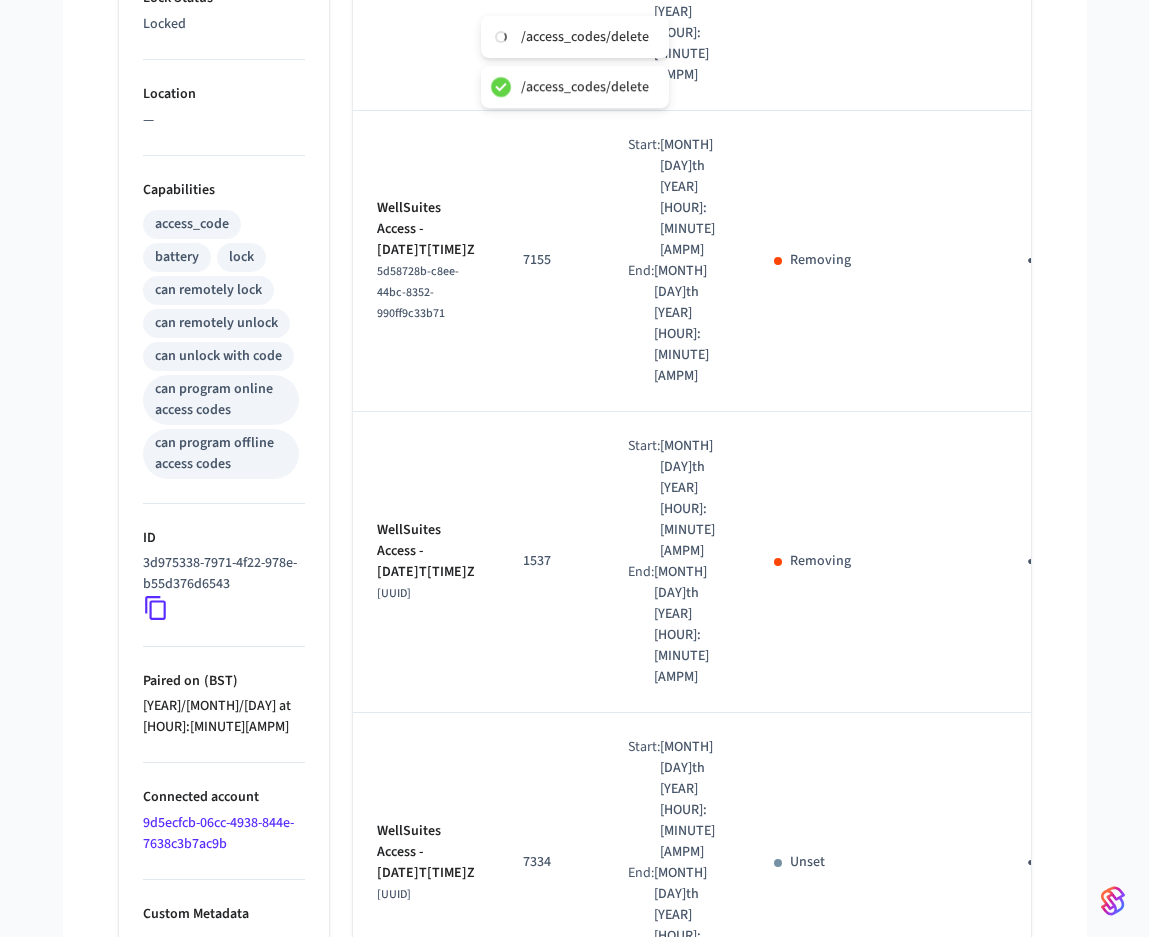 scroll, scrollTop: 800, scrollLeft: 0, axis: vertical 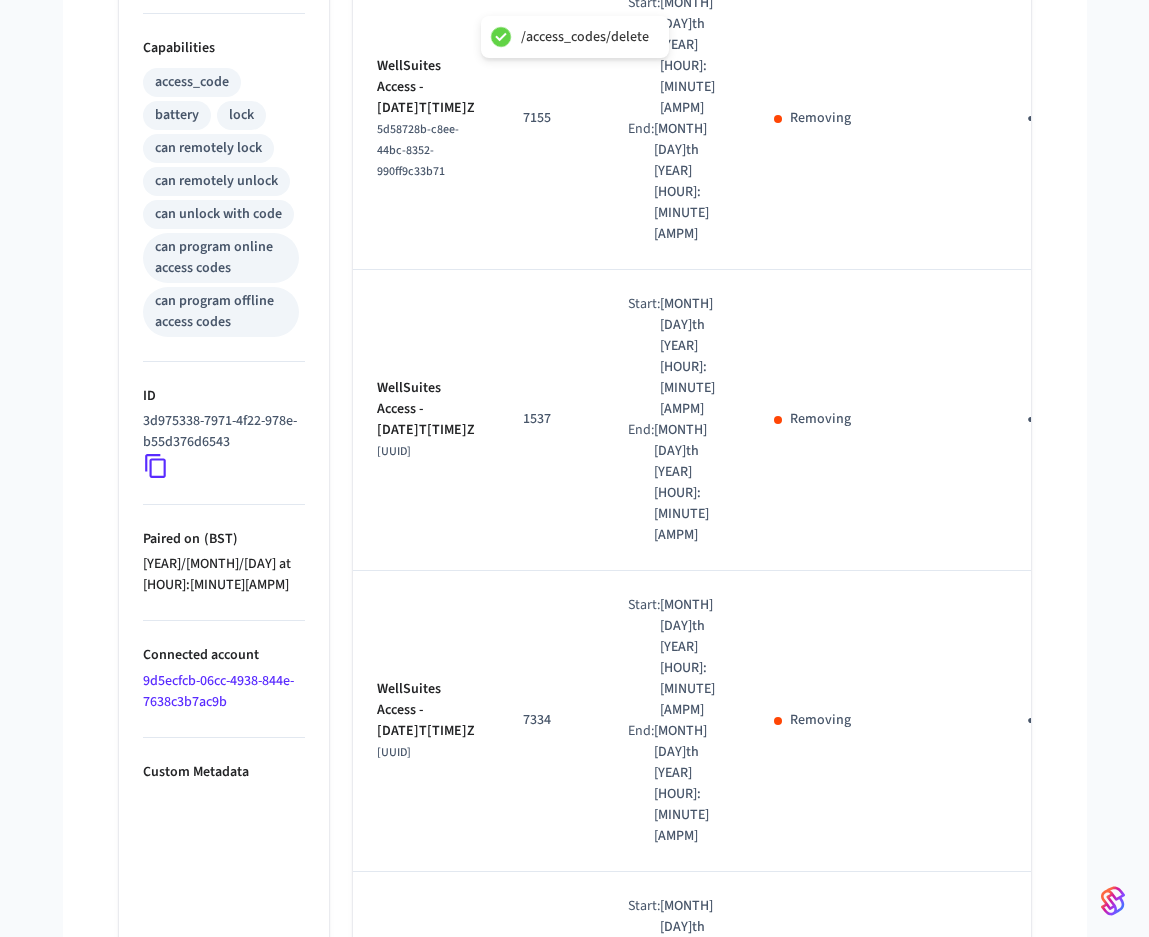 click 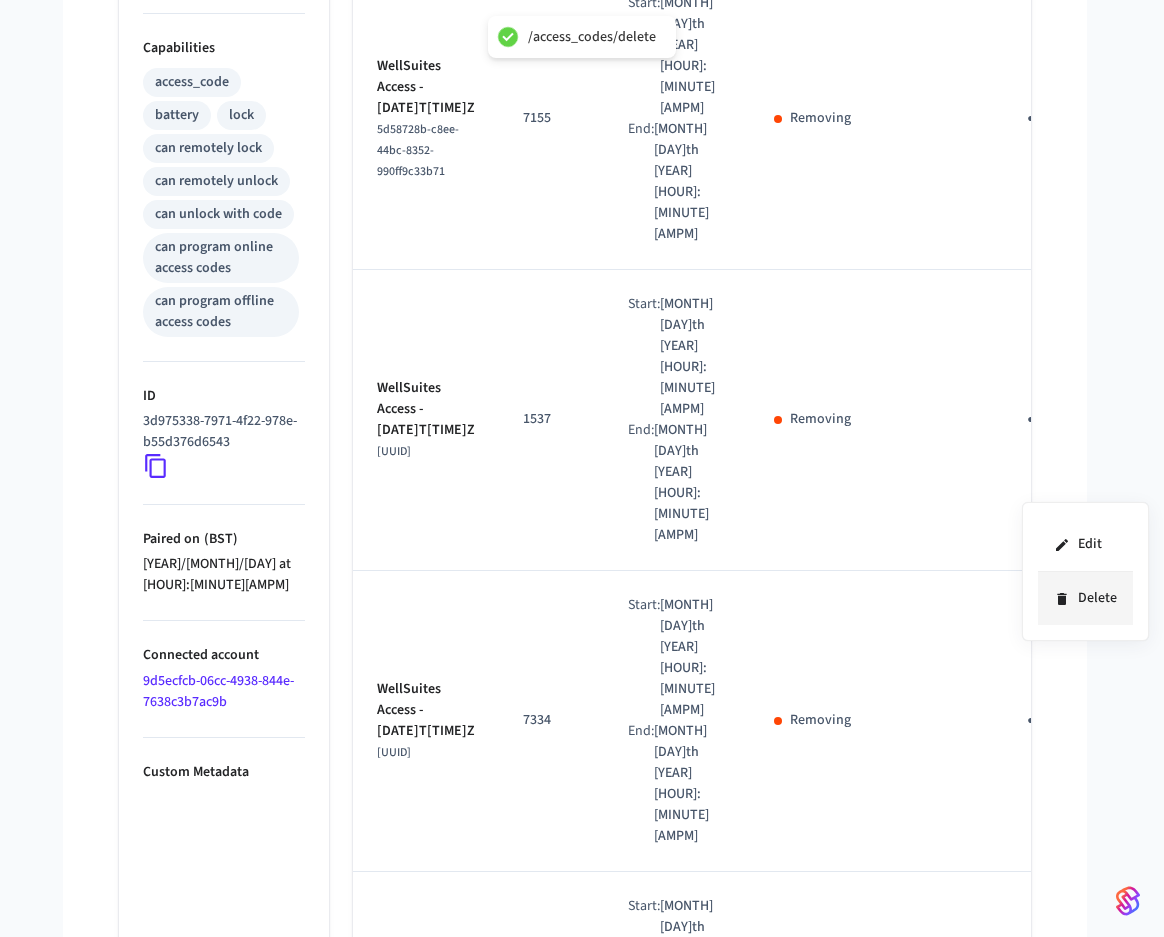 click on "Delete" at bounding box center (1085, 598) 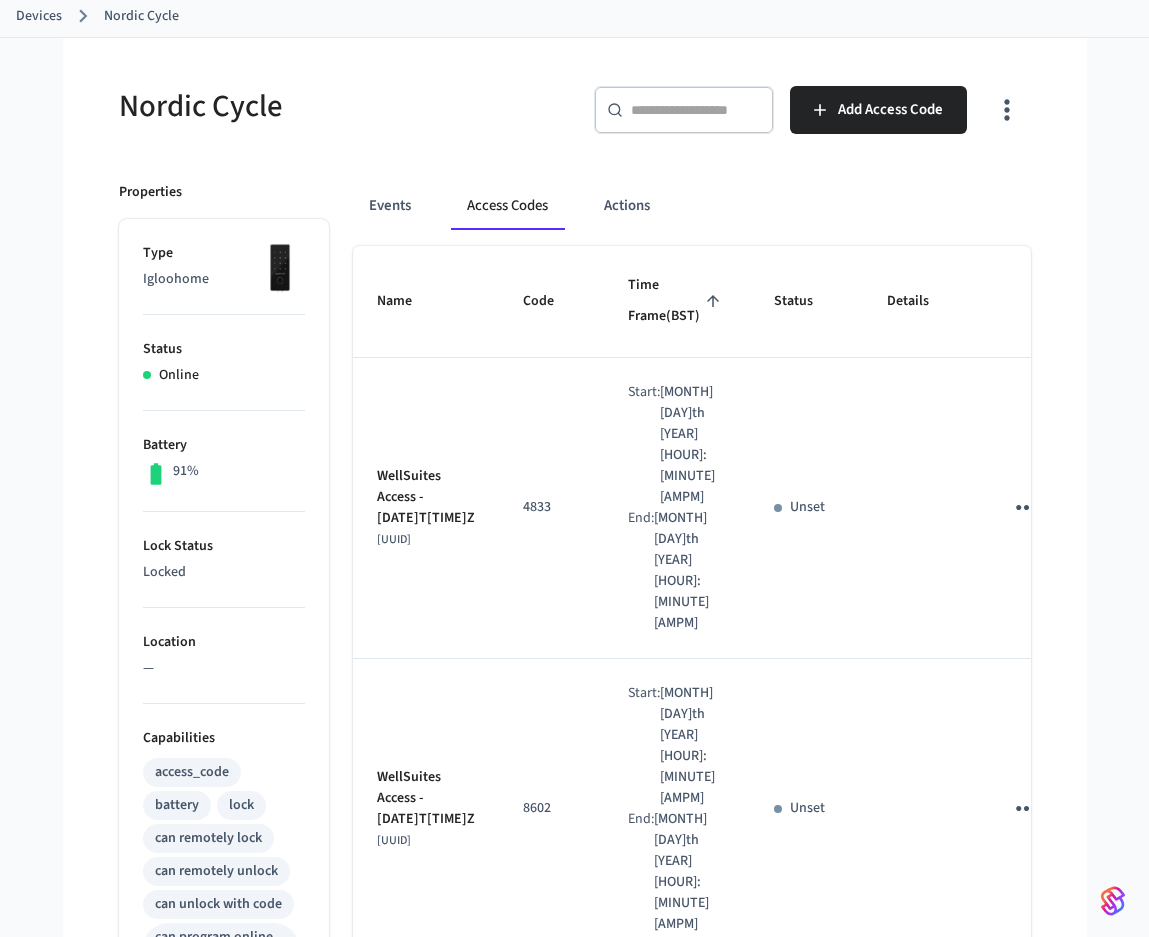scroll, scrollTop: 0, scrollLeft: 0, axis: both 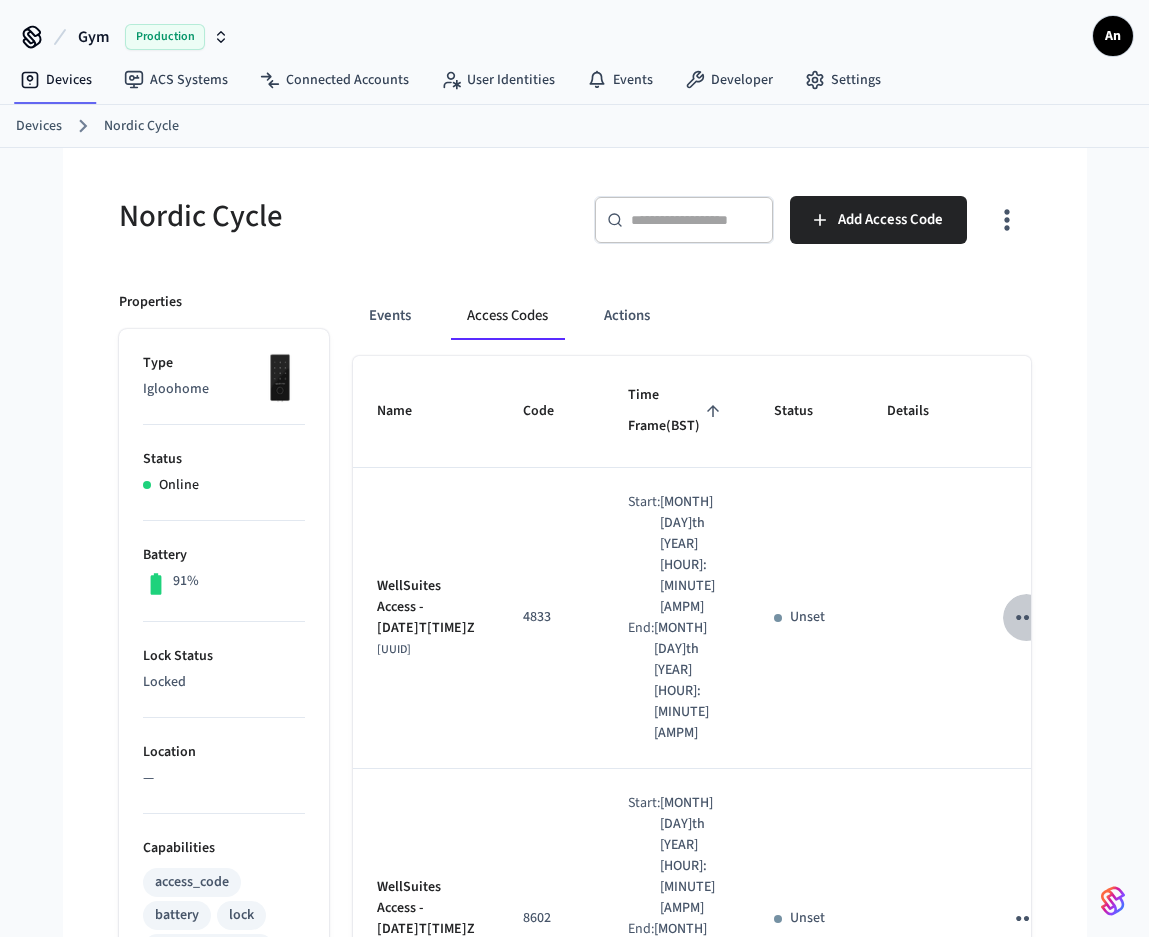 click 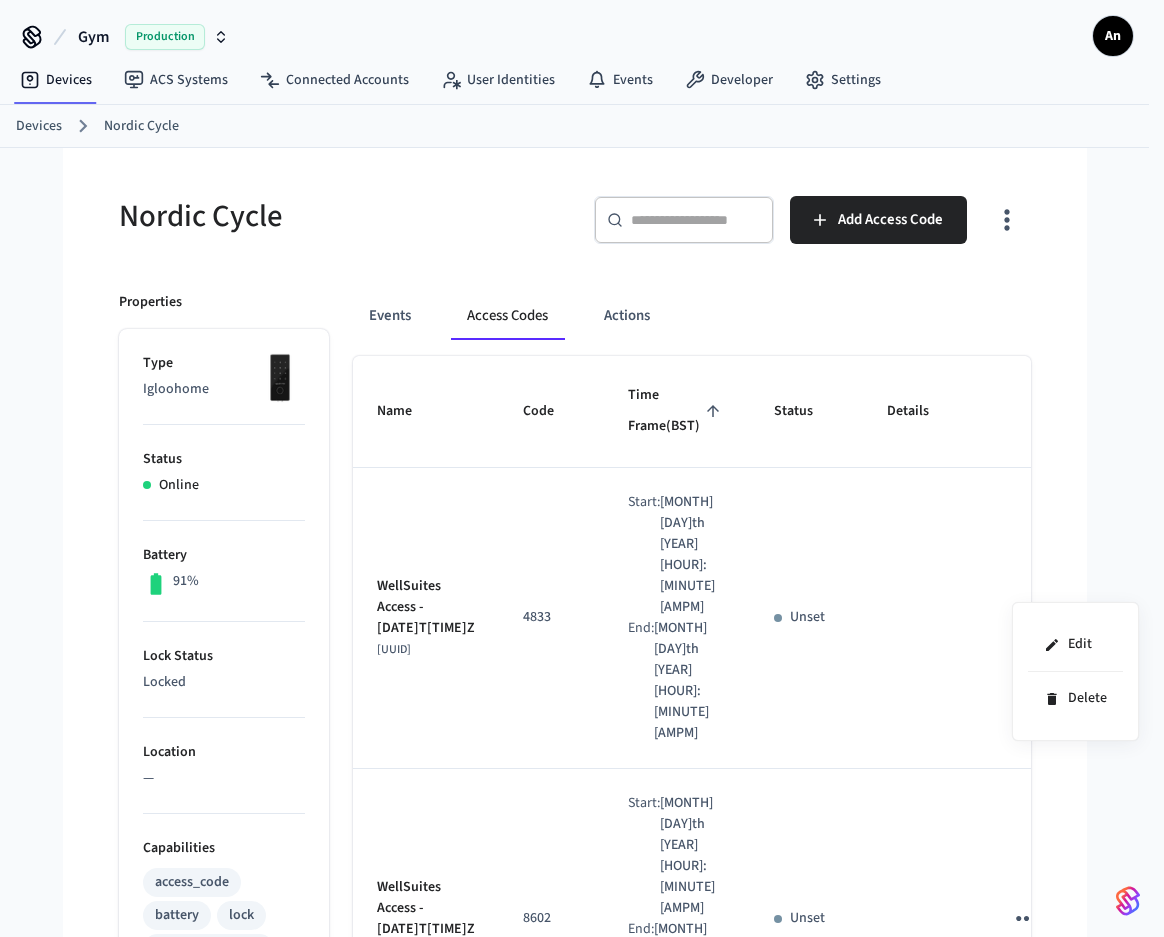 click at bounding box center [582, 468] 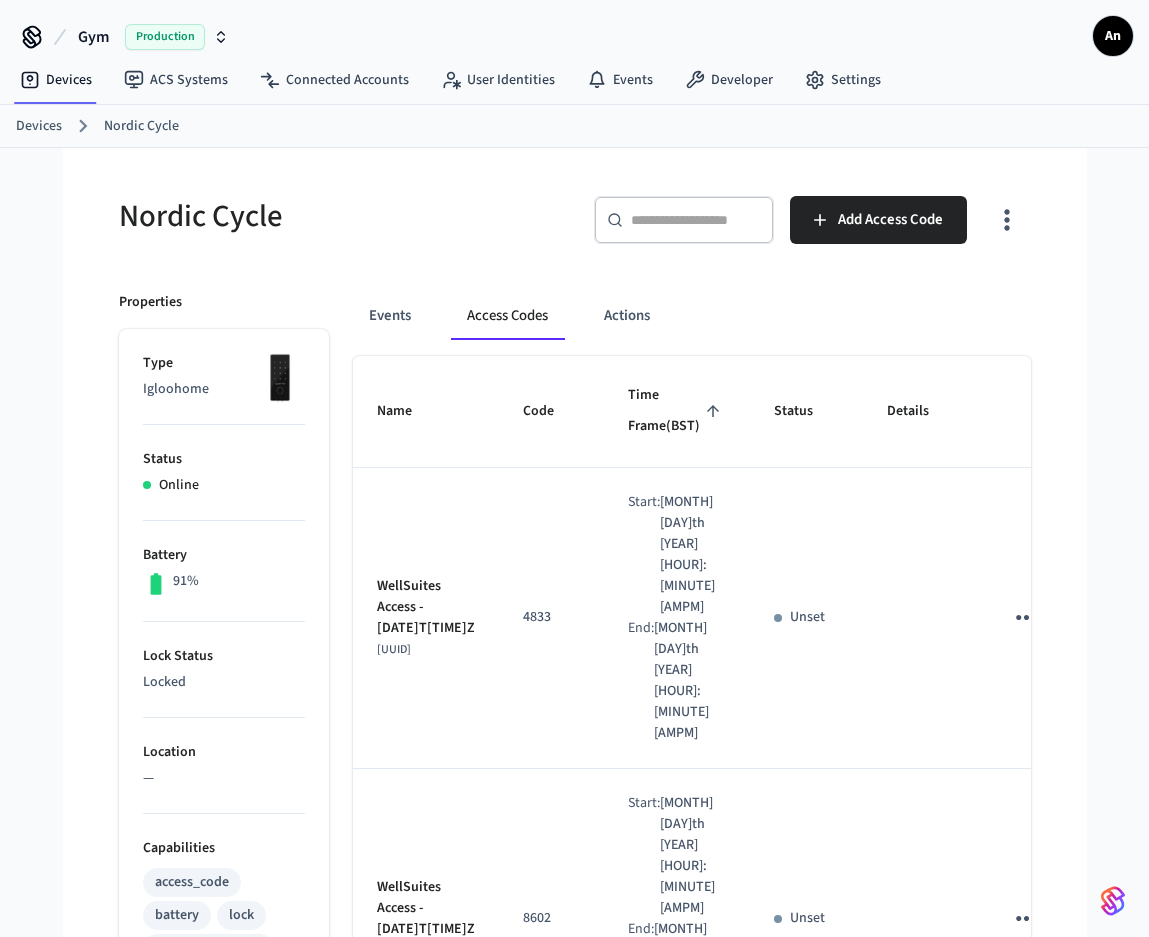 click 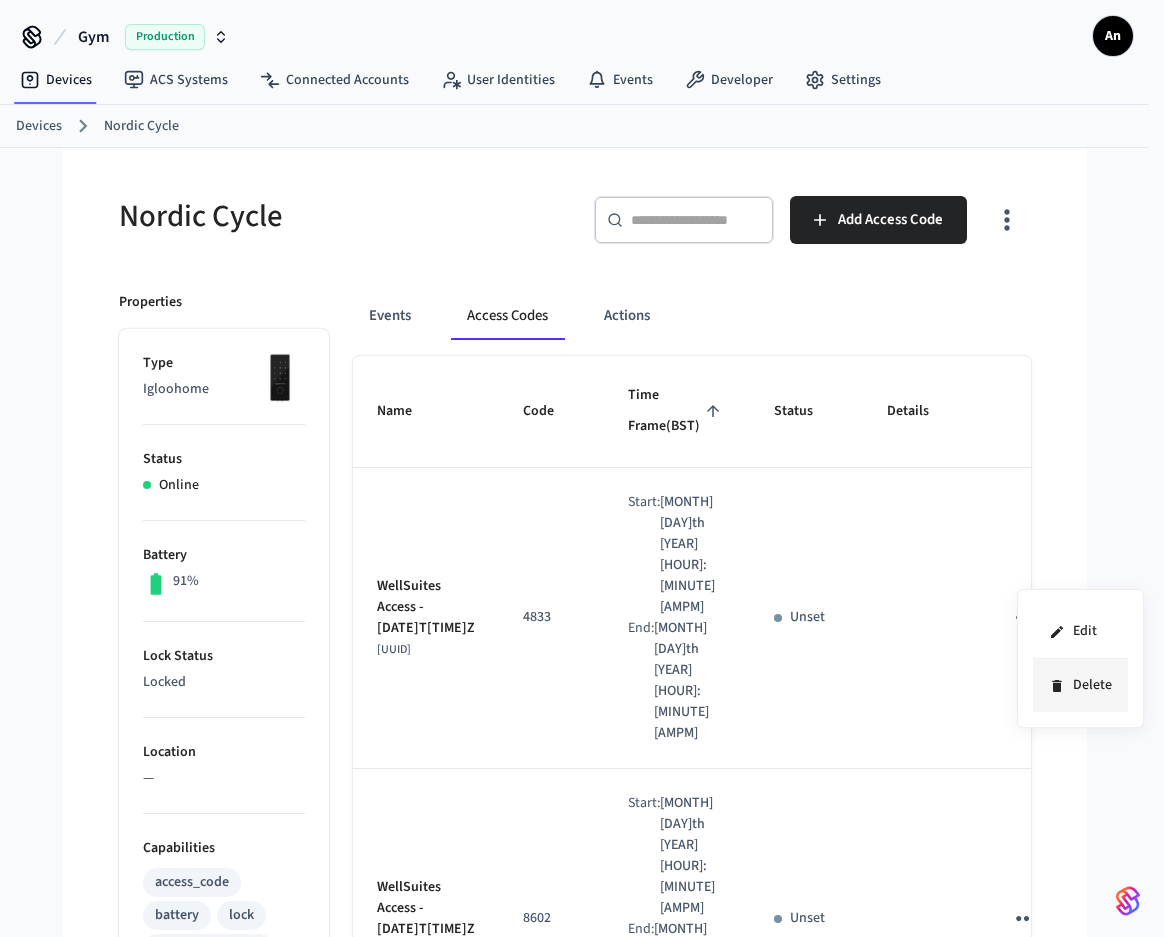 click on "Delete" at bounding box center (1080, 685) 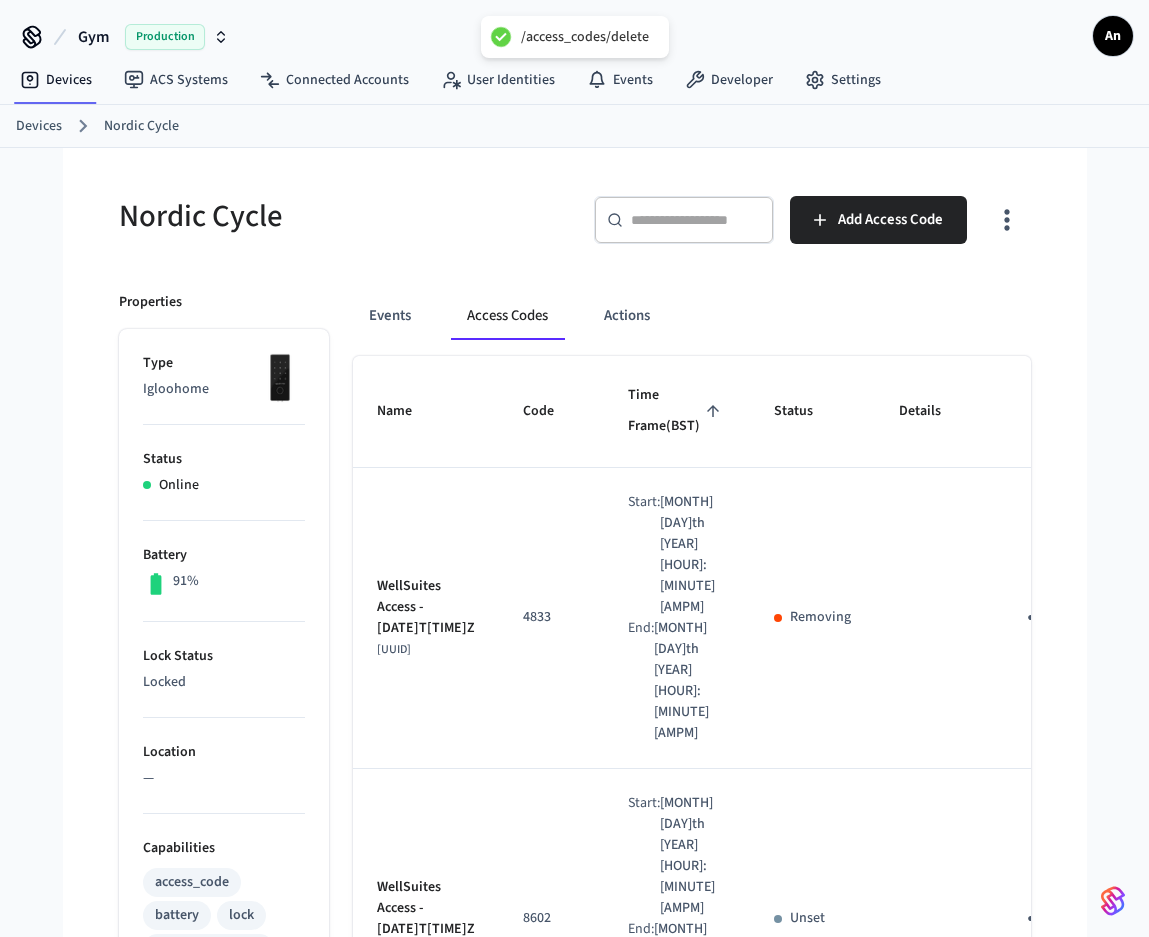 click 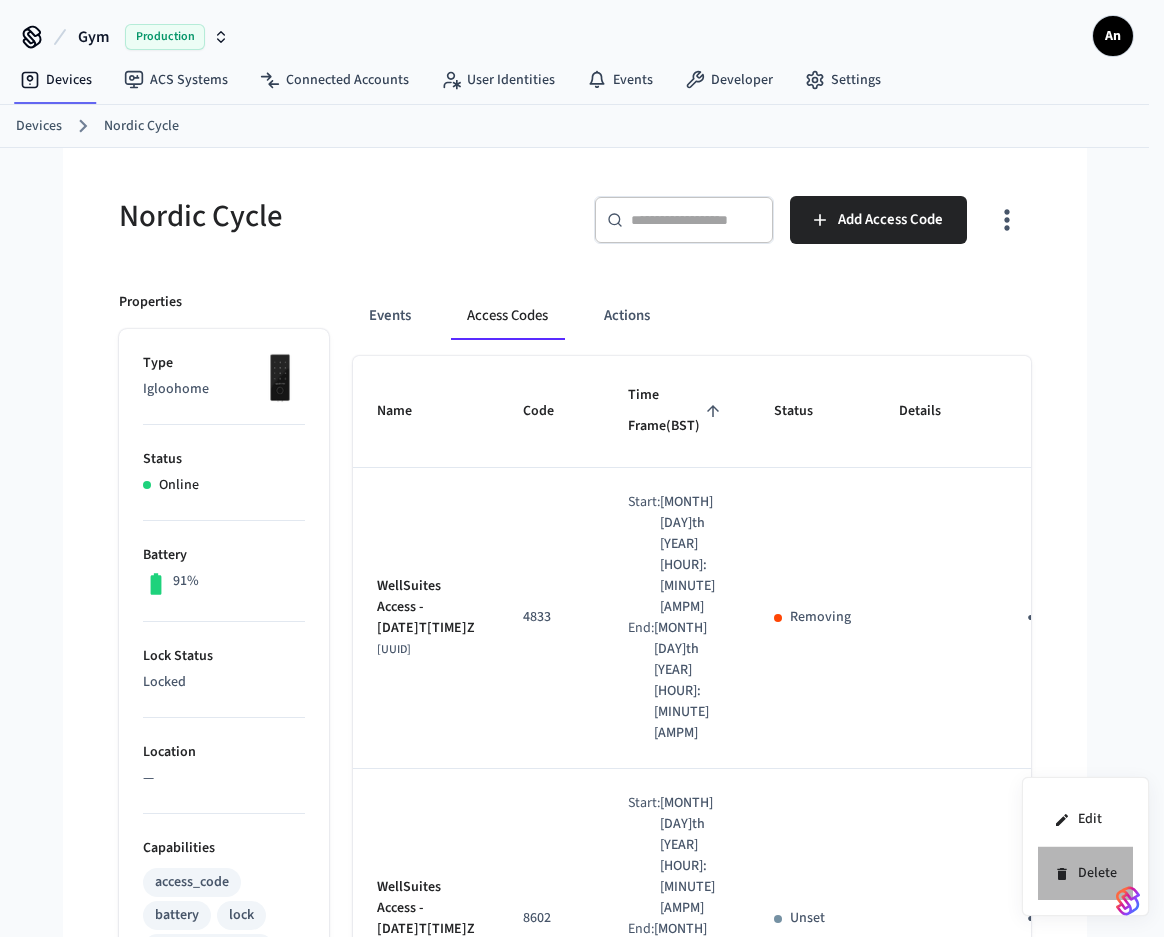click on "Delete" at bounding box center [1085, 873] 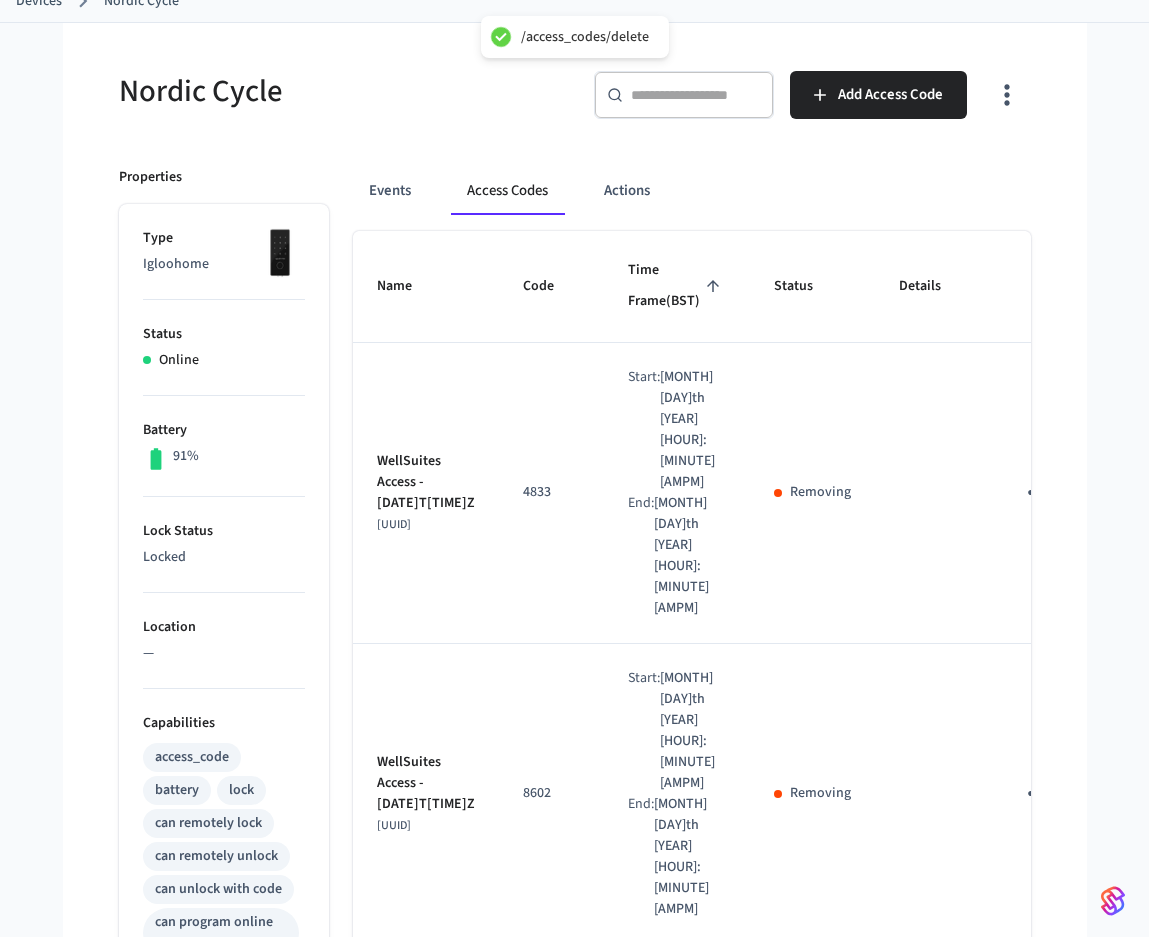scroll, scrollTop: 300, scrollLeft: 0, axis: vertical 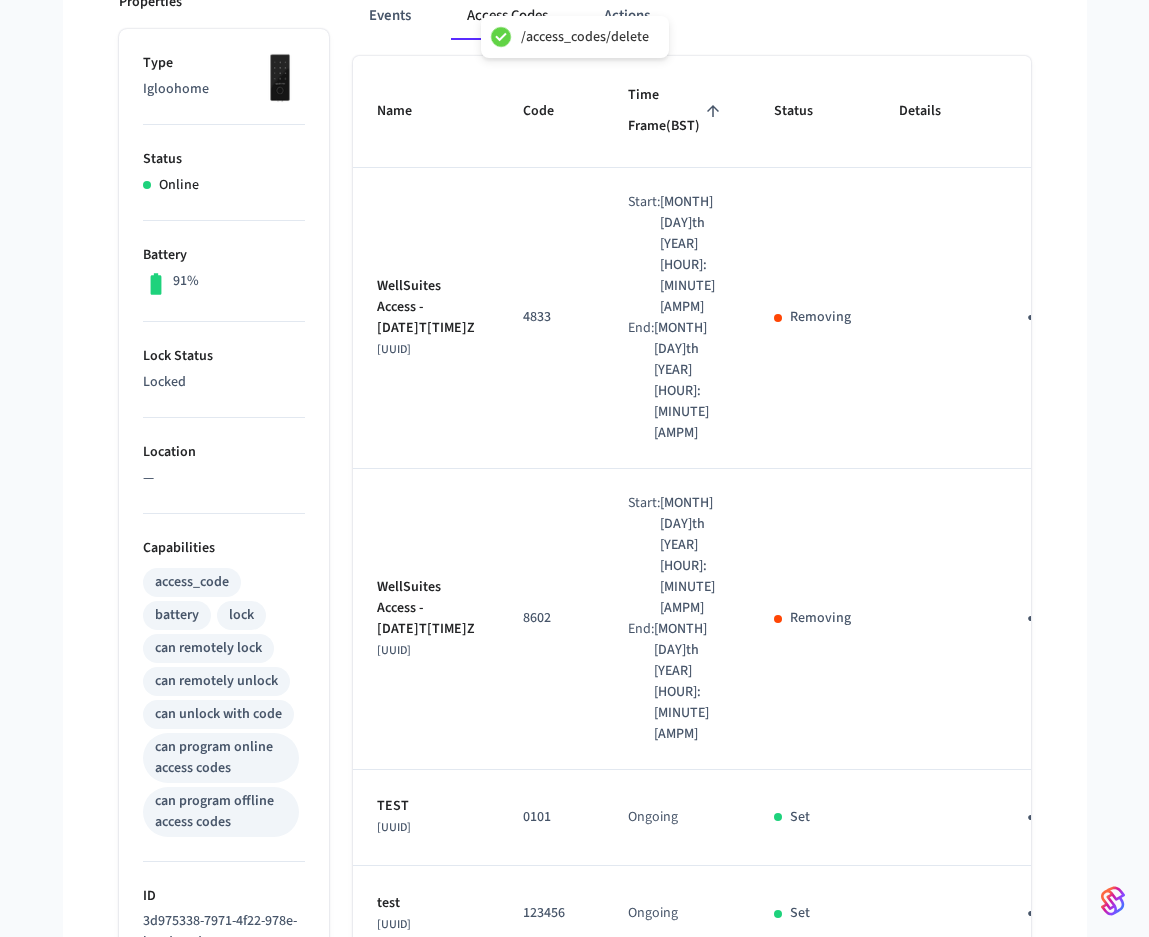 click on "Nordic Cycle ​ ​ Add Access Code Properties Type Igloohome Status Online Battery 91% Lock Status Locked Location — Capabilities access_code battery lock can remotely lock can remotely unlock can unlock with code can program online access codes can program offline access codes ID [UUID] Paired on ( BST ) [YEAR]/[MONTH]/[DAY] at [HOUR]:[MINUTE][AMPM] Connected account [UUID] Custom Metadata Events Access Codes Actions Name Code Time Frame  (BST) Status Details WellSuites Access - [DATE]T[TIME]Z [UUID] 4833 Start: [MONTH] [DAY]th [YEAR] [HOUR]:[MINUTE][AMPM] End: [MONTH] [DAY]th [YEAR] [HOUR]:[MINUTE][AMPM] Removing WellSuites Access - [DATE]T[TIME]Z [UUID] 8602 Start: [MONTH] [DAY]th [YEAR] [HOUR]:[MINUTE][AMPM] End: [MONTH] [DAY]th [YEAR] [HOUR]:[MINUTE][AMPM] Removing TEST [UUID] 0101 Ongoing Set test [UUID] 123456 Ongoing Set [NAME] [UUID] 3737 Ongoing Set Customer Fallback 2382 Ongoing Set" at bounding box center (575, 609) 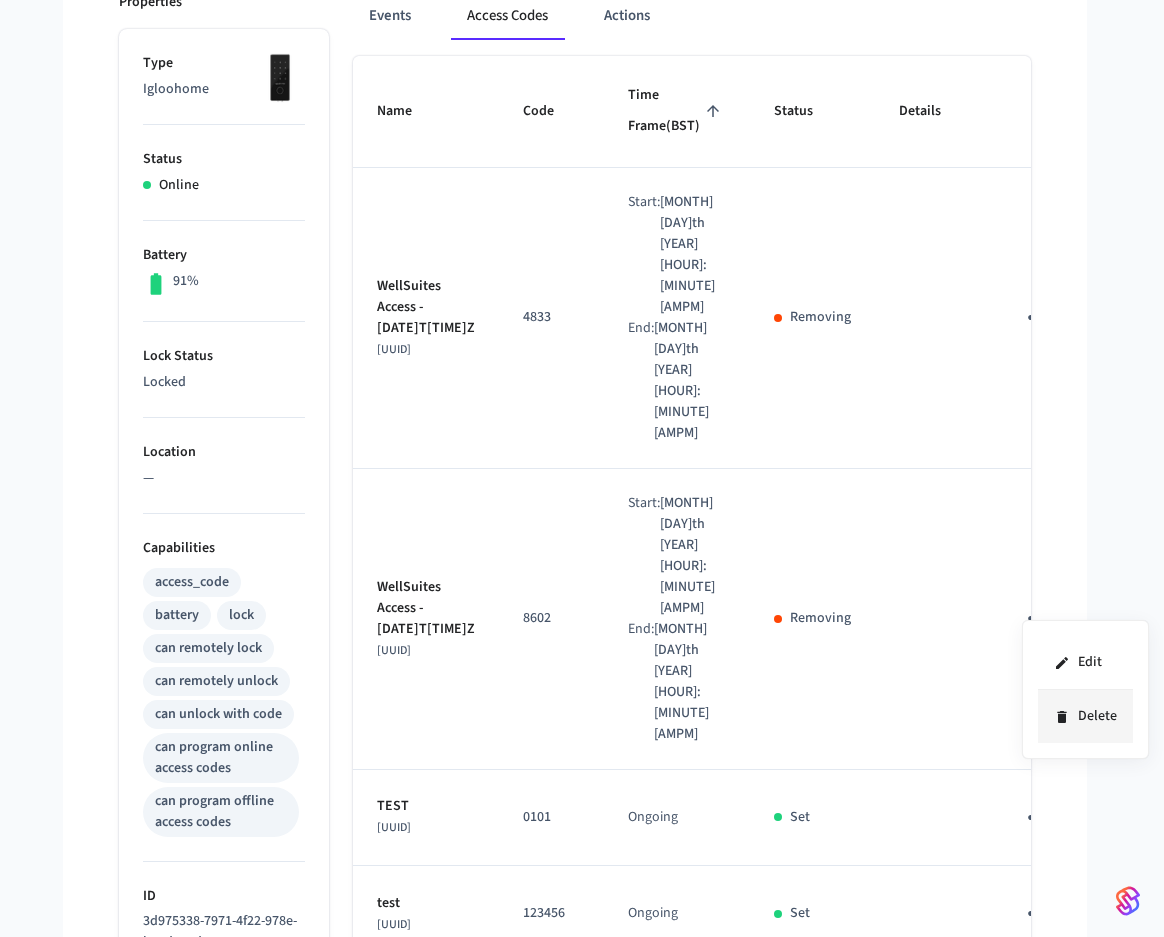 click on "Delete" at bounding box center [1085, 716] 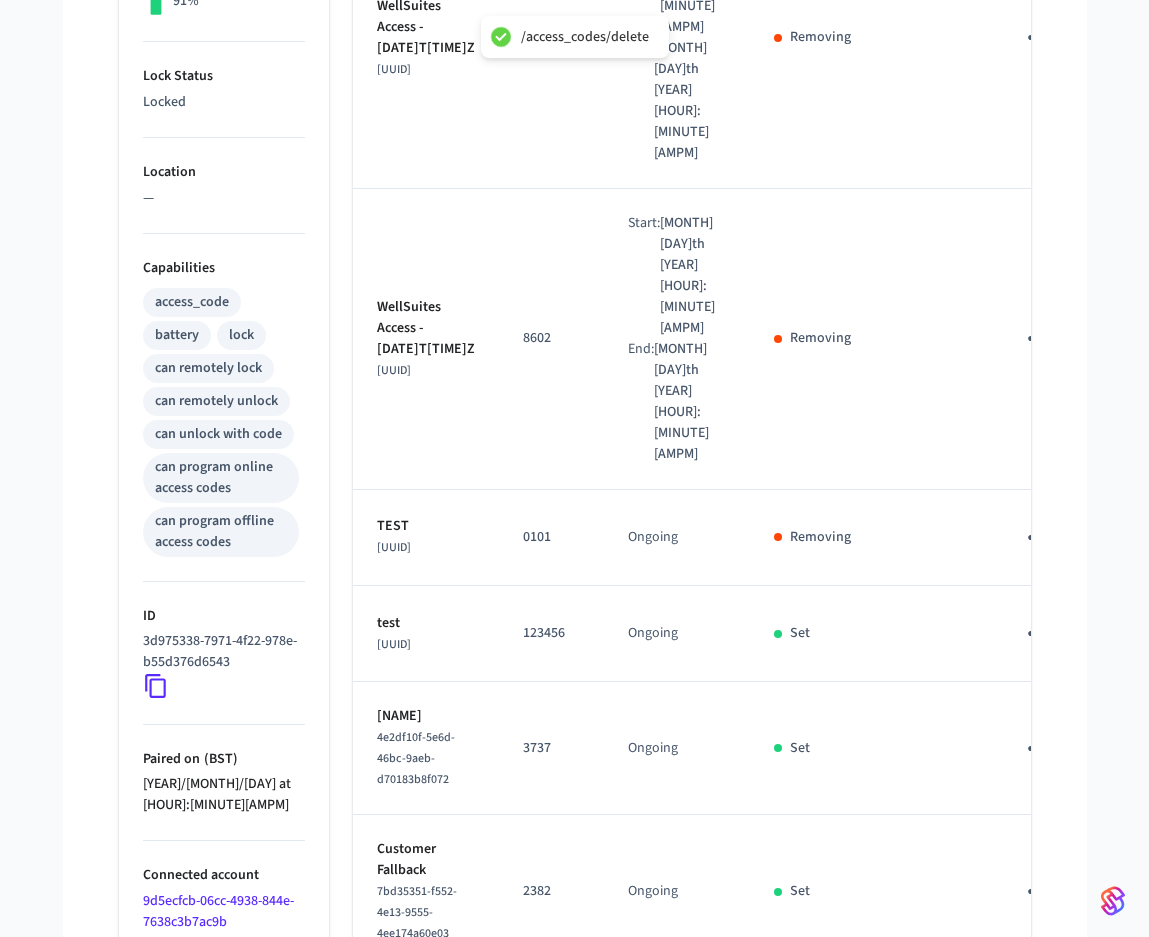 scroll, scrollTop: 600, scrollLeft: 0, axis: vertical 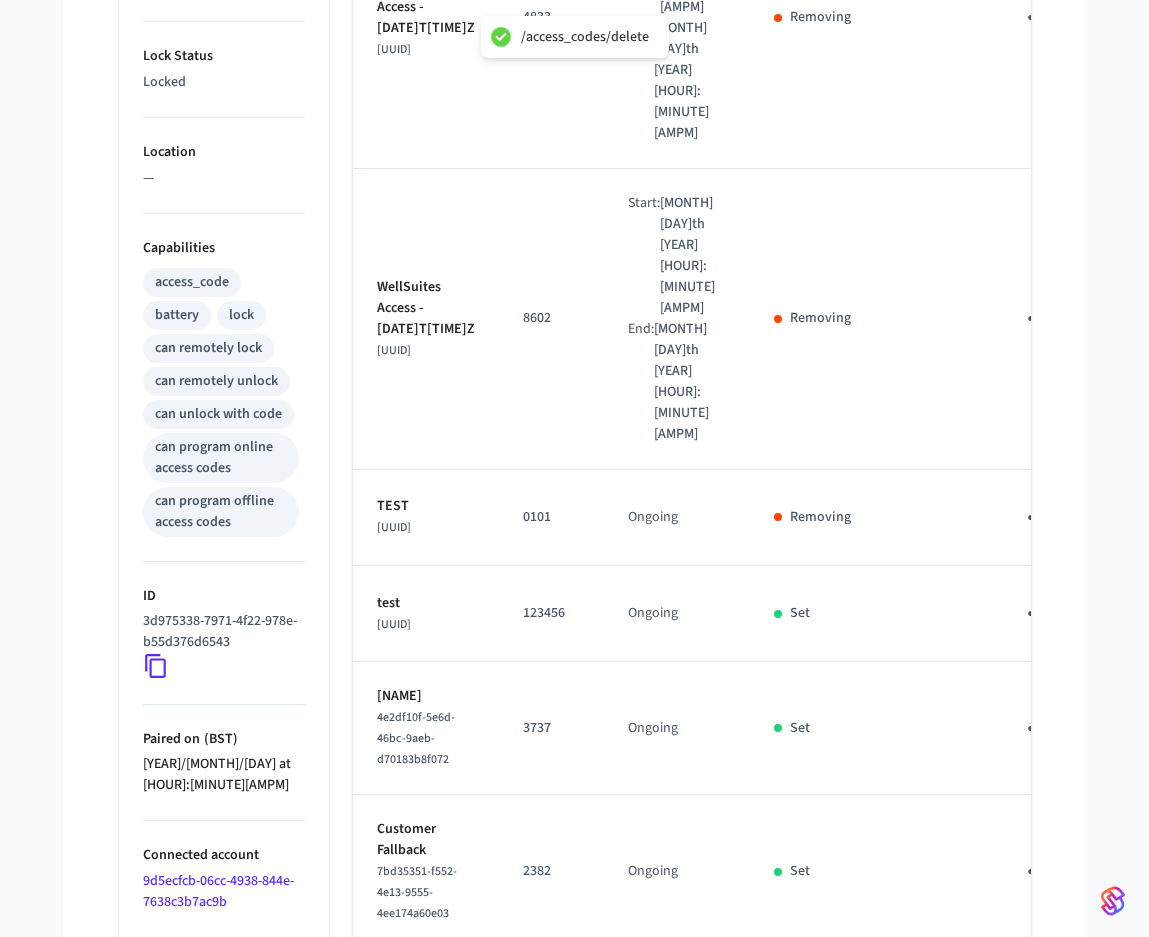 click at bounding box center (1042, 614) 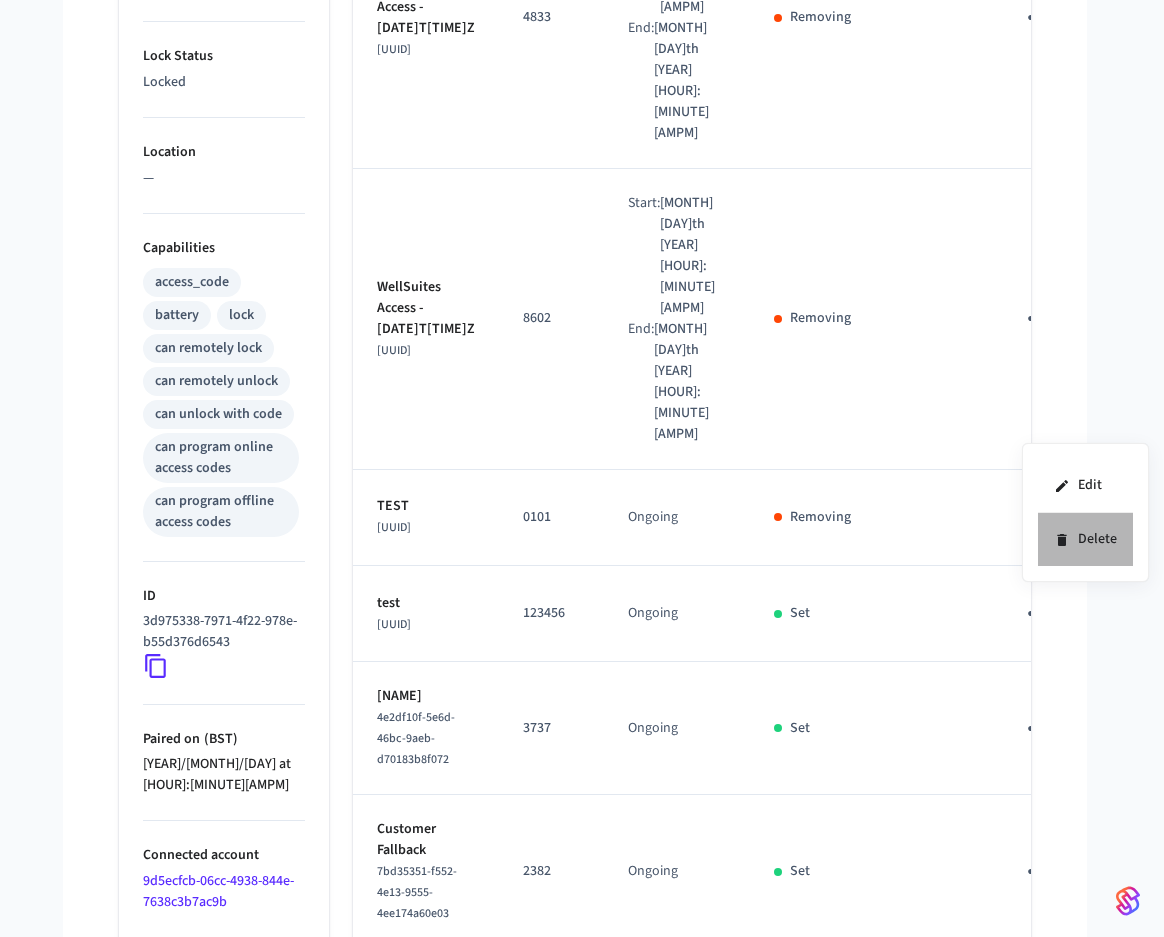 click on "Delete" at bounding box center (1085, 539) 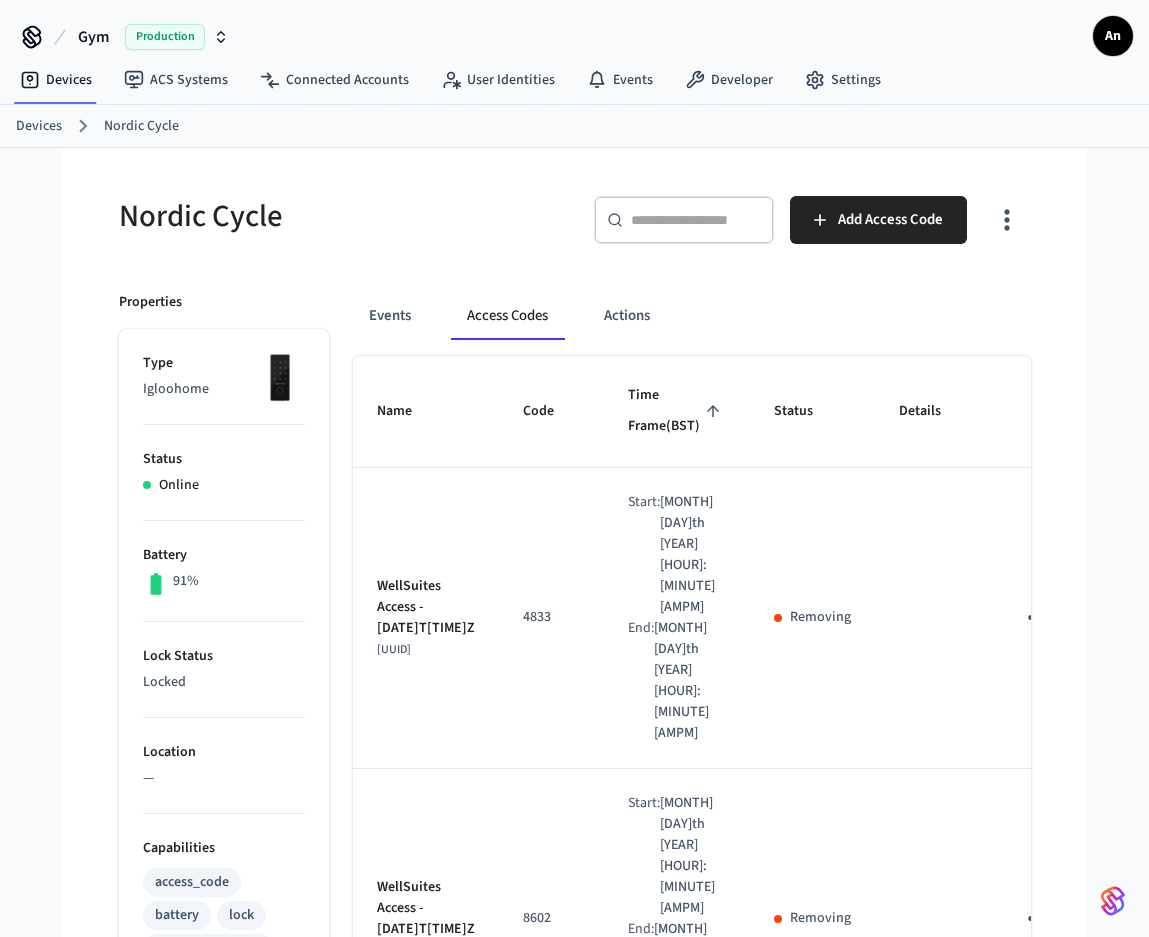 scroll, scrollTop: 200, scrollLeft: 0, axis: vertical 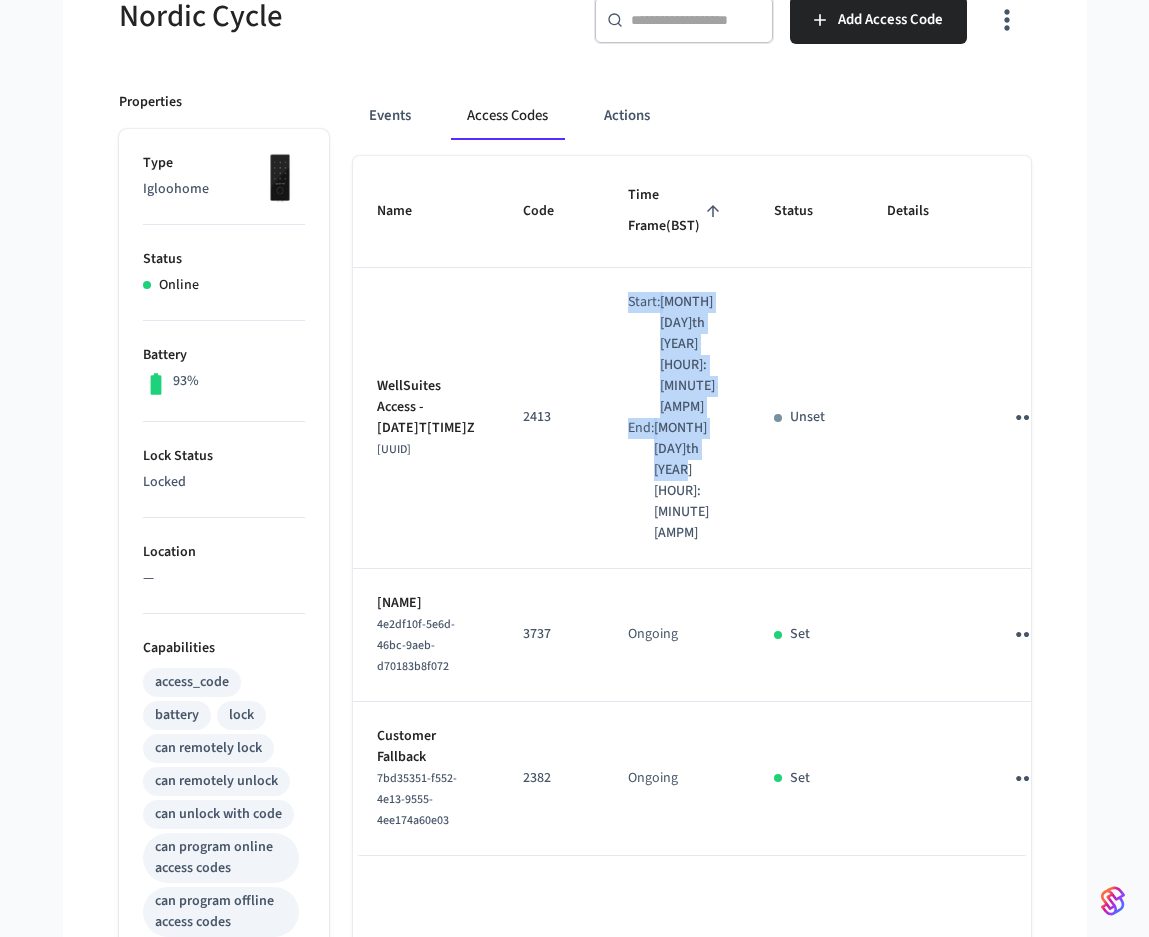 drag, startPoint x: 655, startPoint y: 362, endPoint x: 608, endPoint y: 343, distance: 50.695168 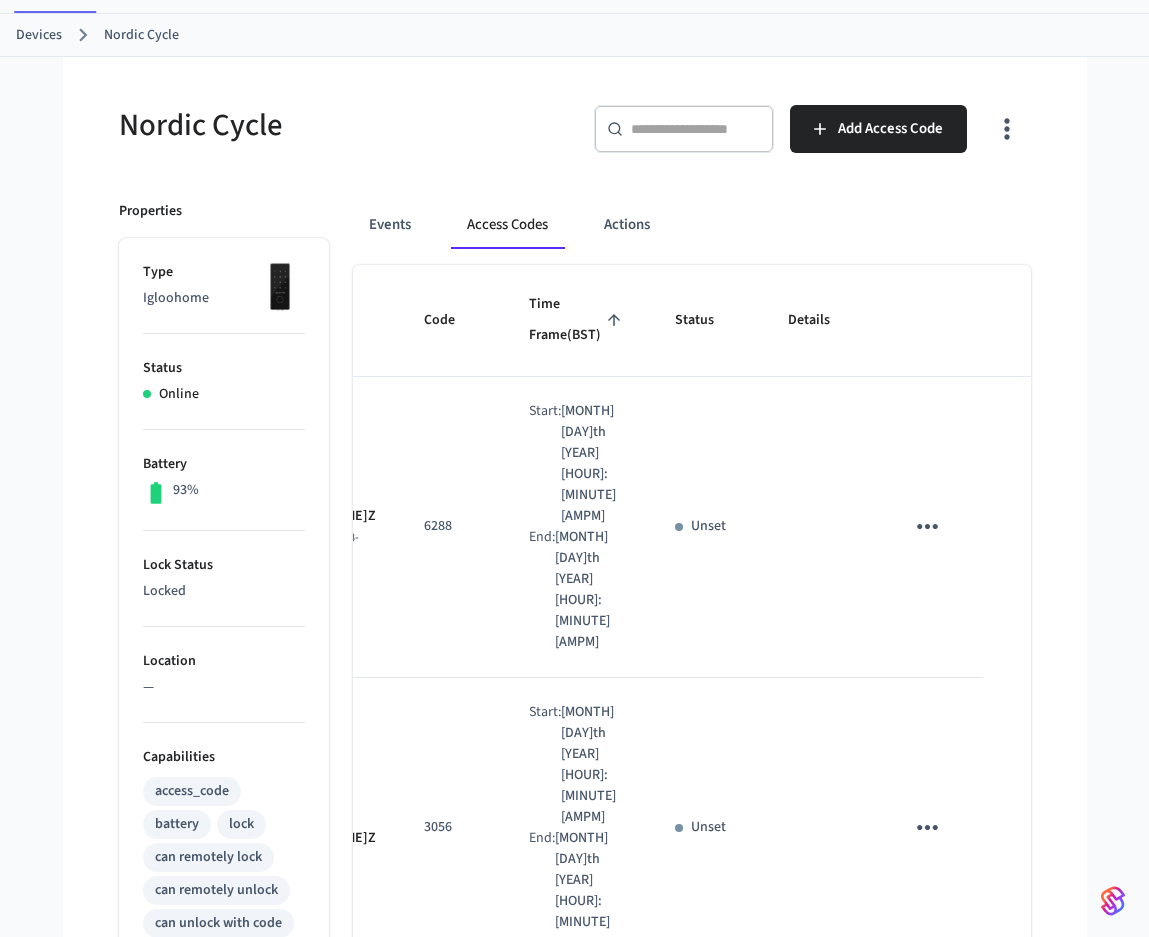scroll, scrollTop: 0, scrollLeft: 0, axis: both 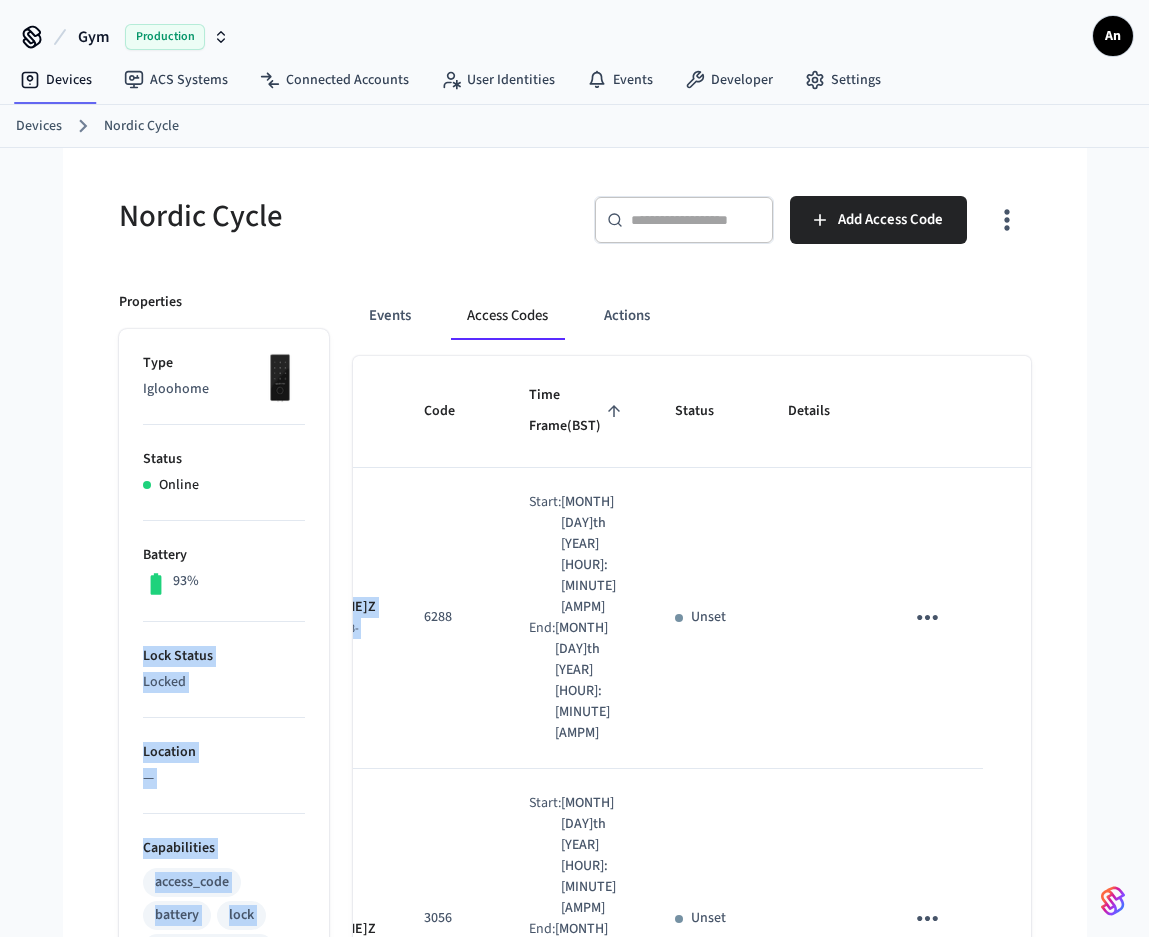 drag, startPoint x: 349, startPoint y: 617, endPoint x: 224, endPoint y: 617, distance: 125 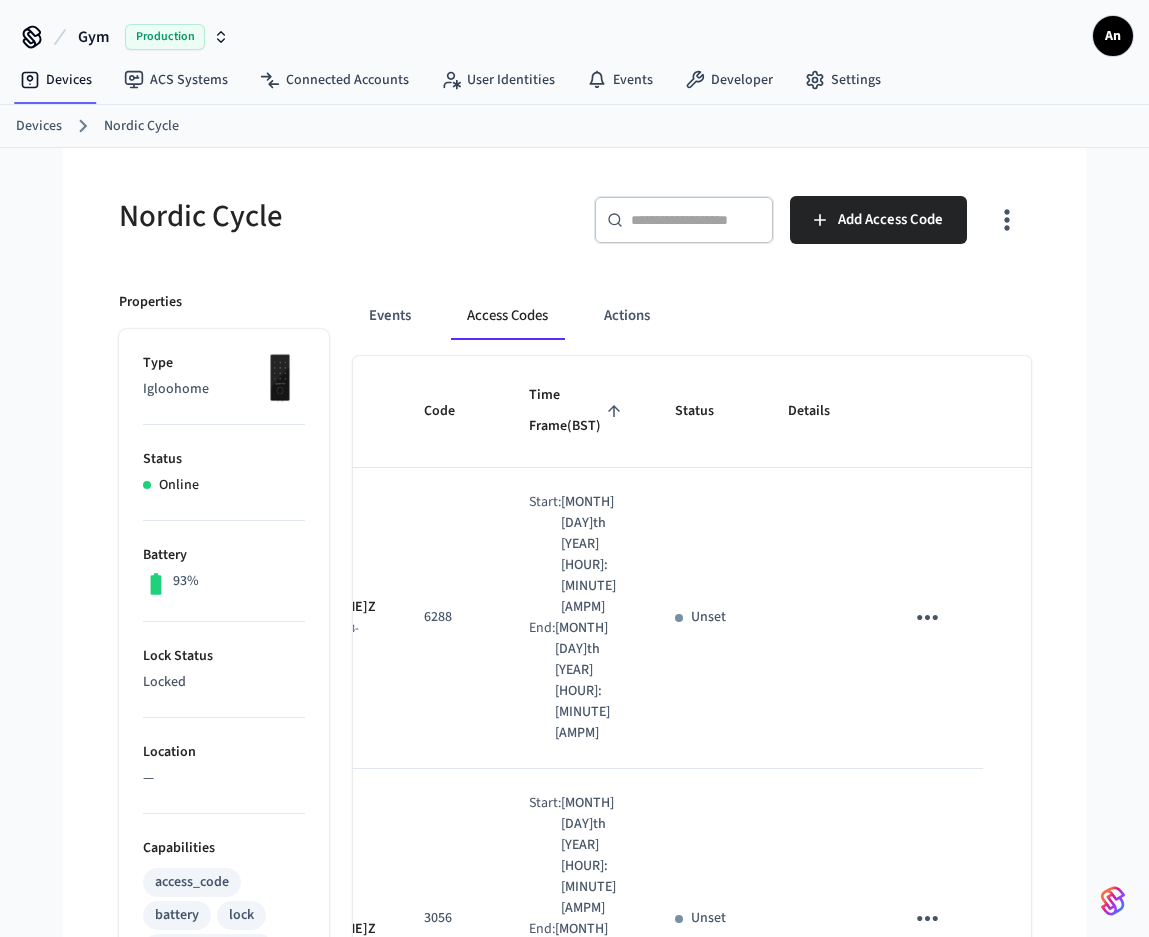 click on "6288" at bounding box center [452, 618] 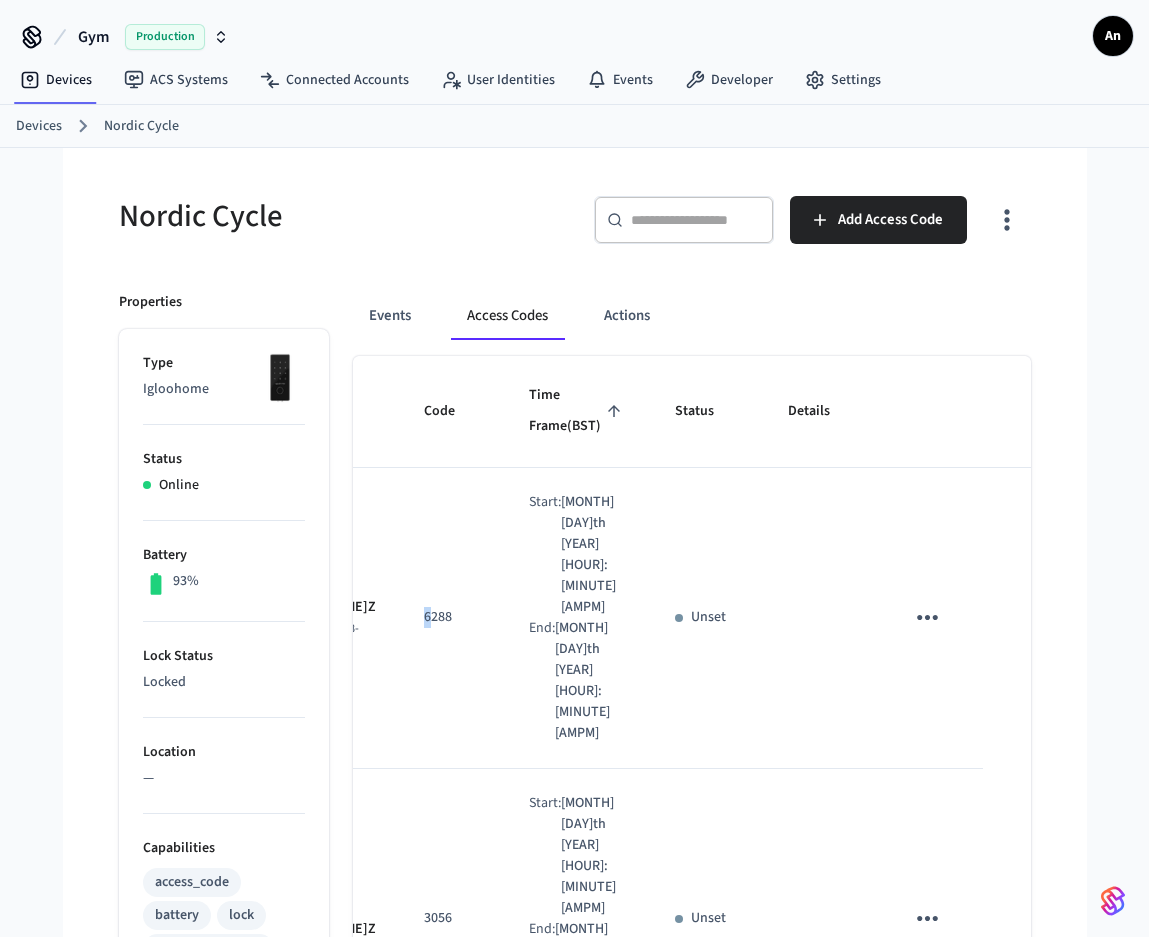 scroll, scrollTop: 0, scrollLeft: 0, axis: both 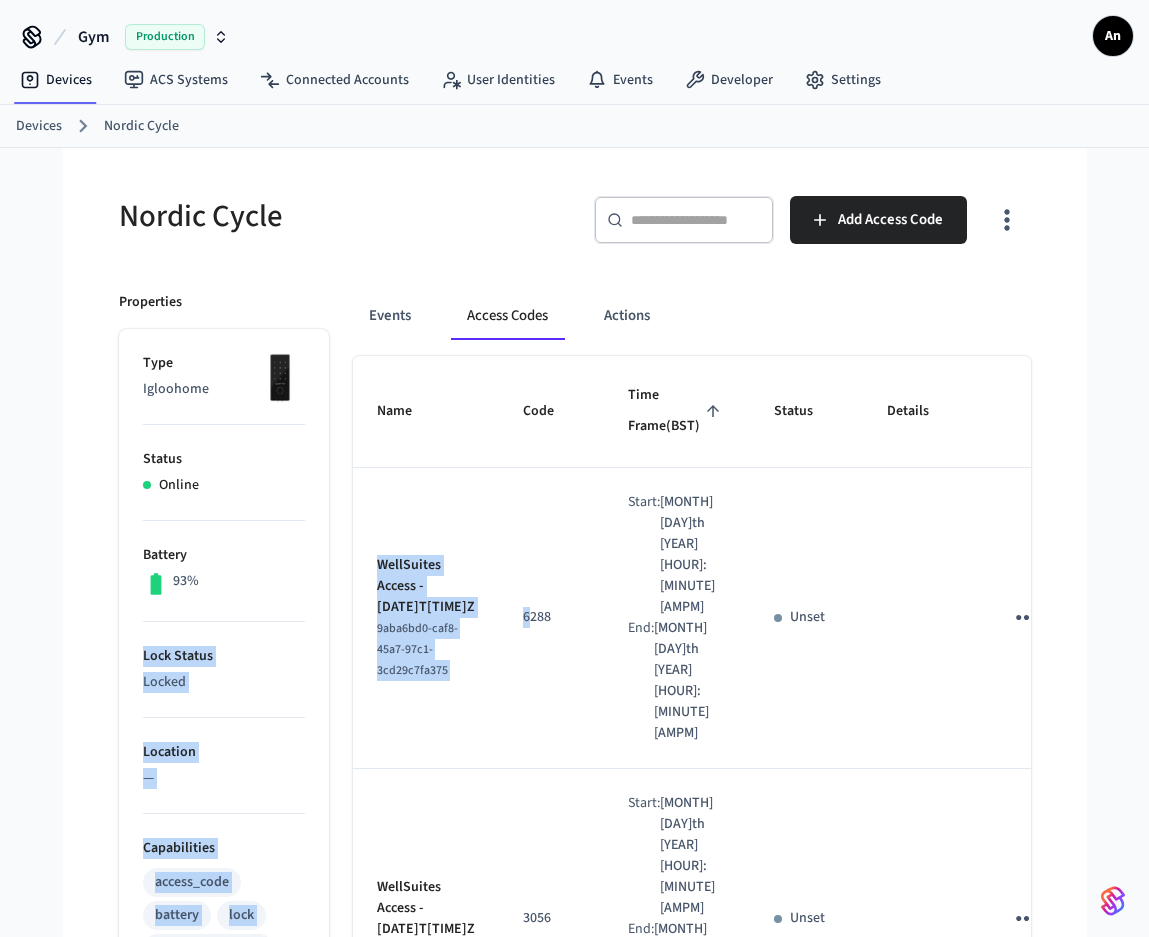 drag, startPoint x: 430, startPoint y: 617, endPoint x: 318, endPoint y: 616, distance: 112.00446 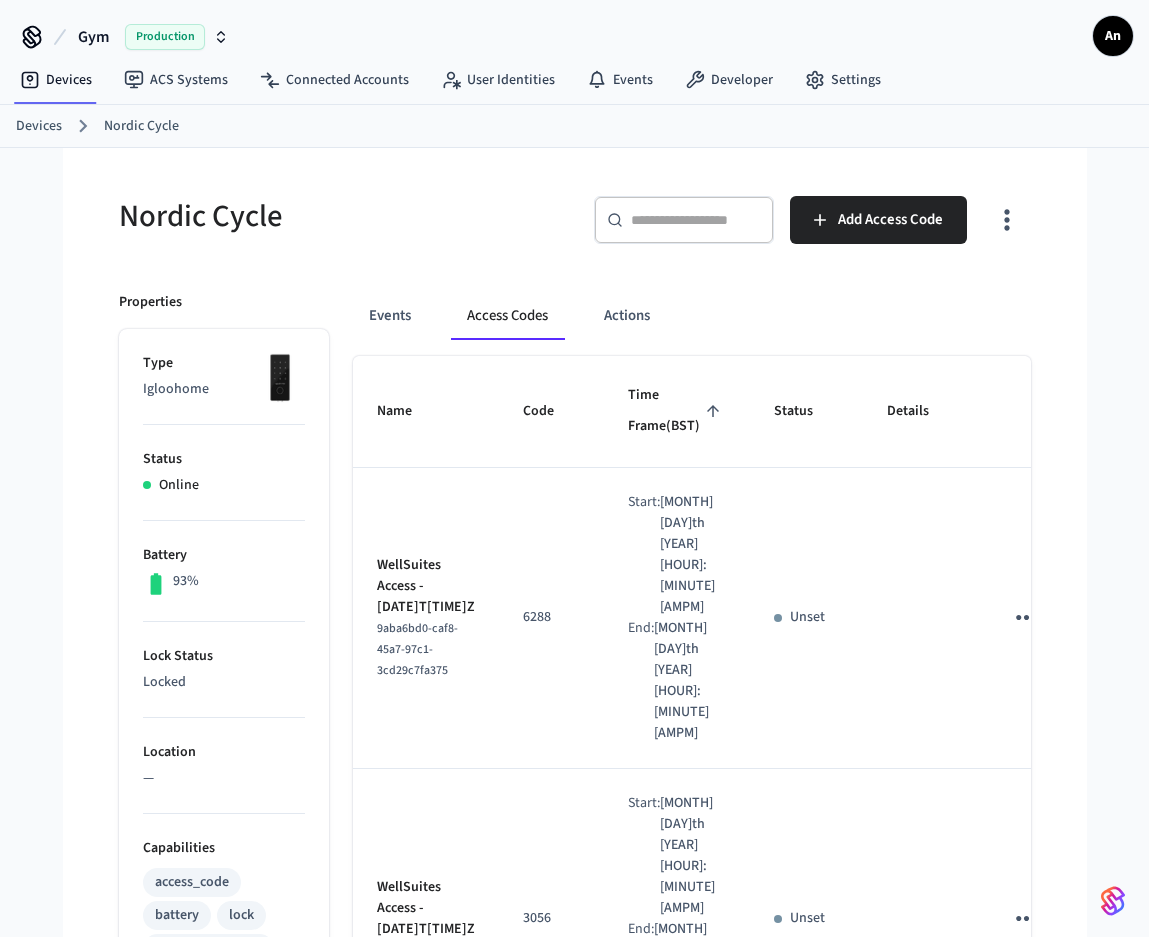 scroll, scrollTop: 200, scrollLeft: 0, axis: vertical 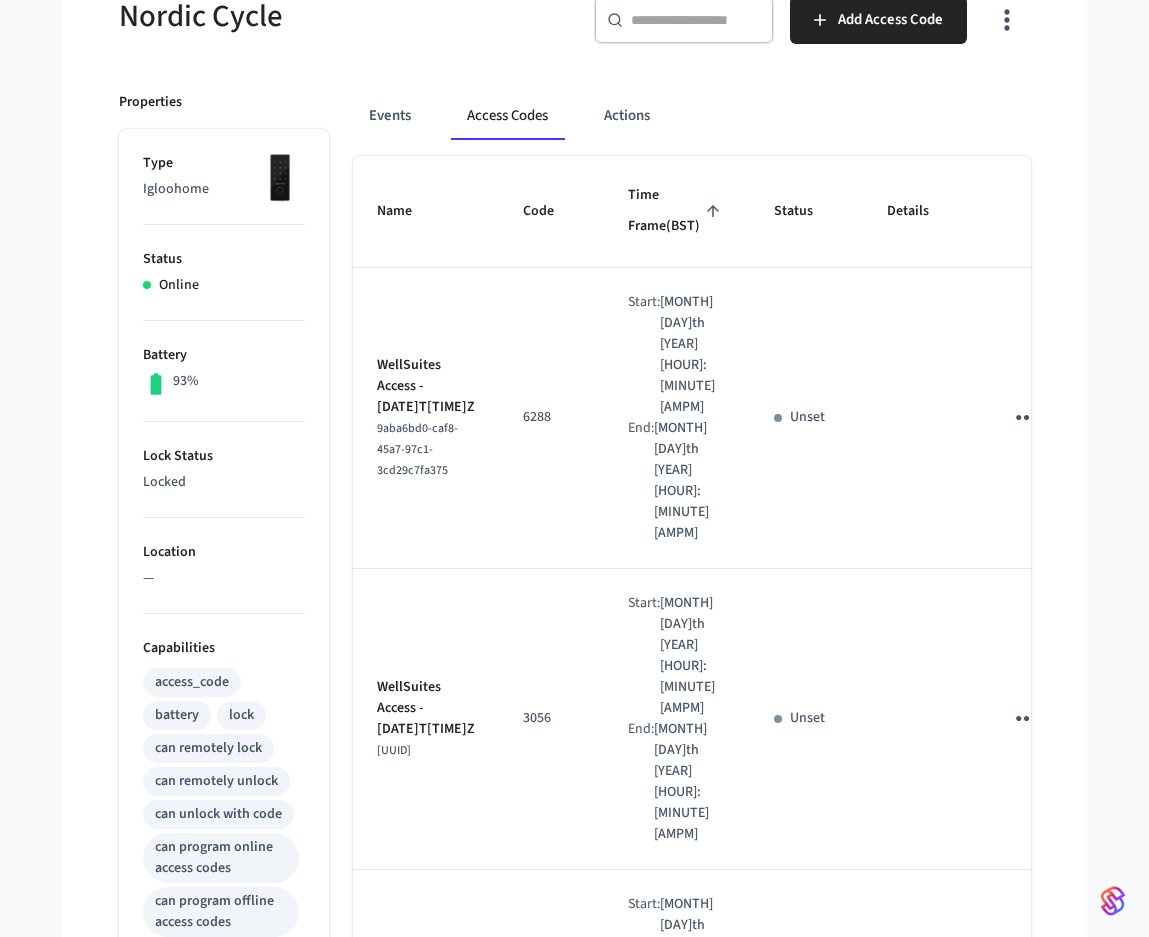 click 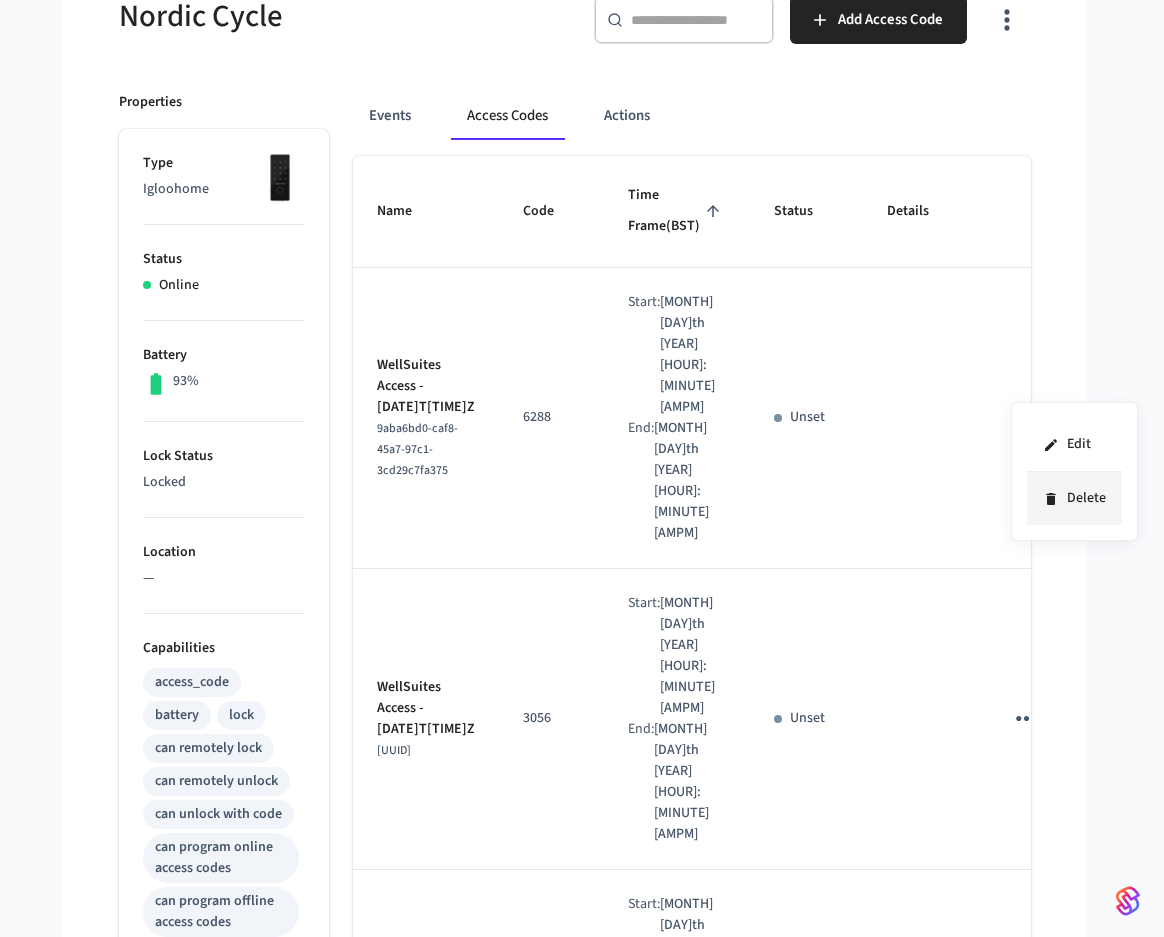 click on "Delete" at bounding box center (1074, 498) 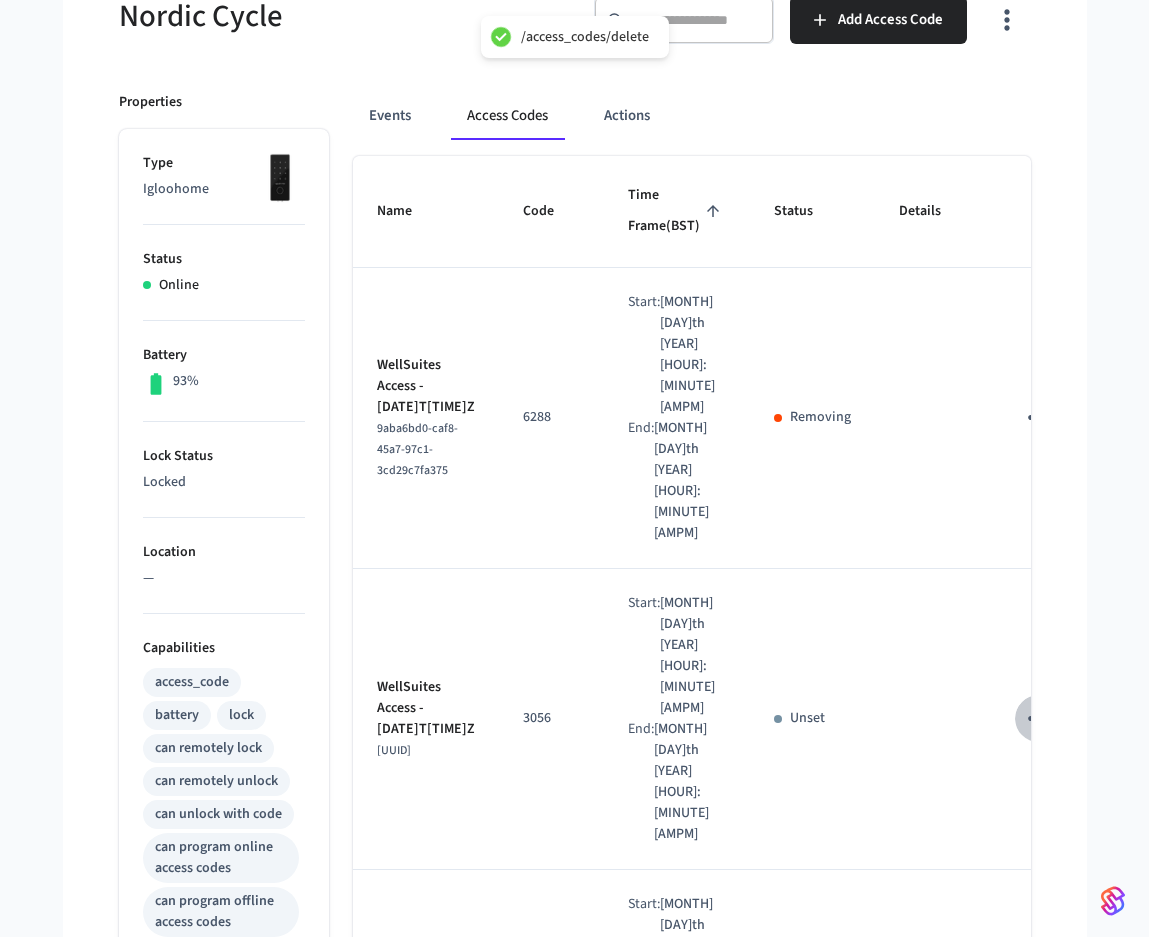 click at bounding box center (1038, 718) 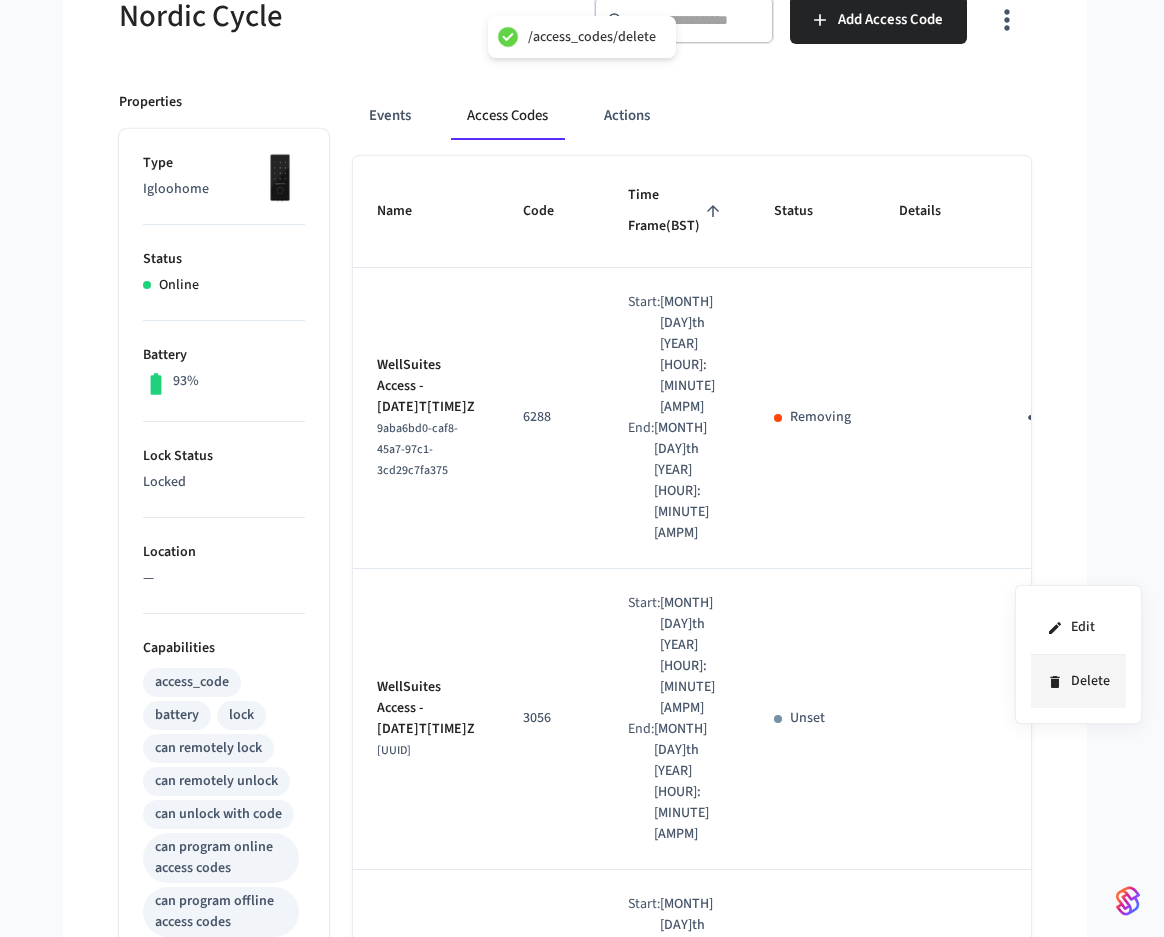 click on "Delete" at bounding box center (1078, 681) 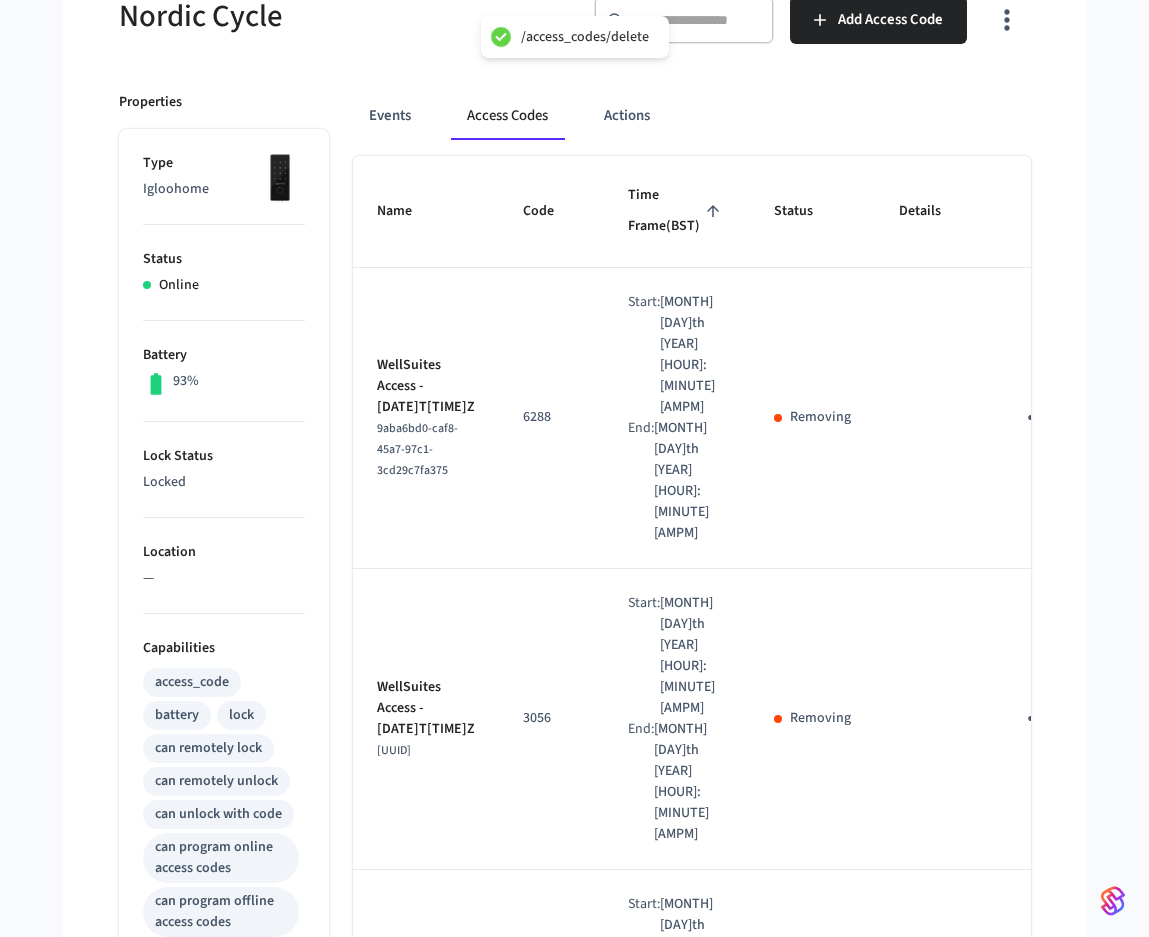 click 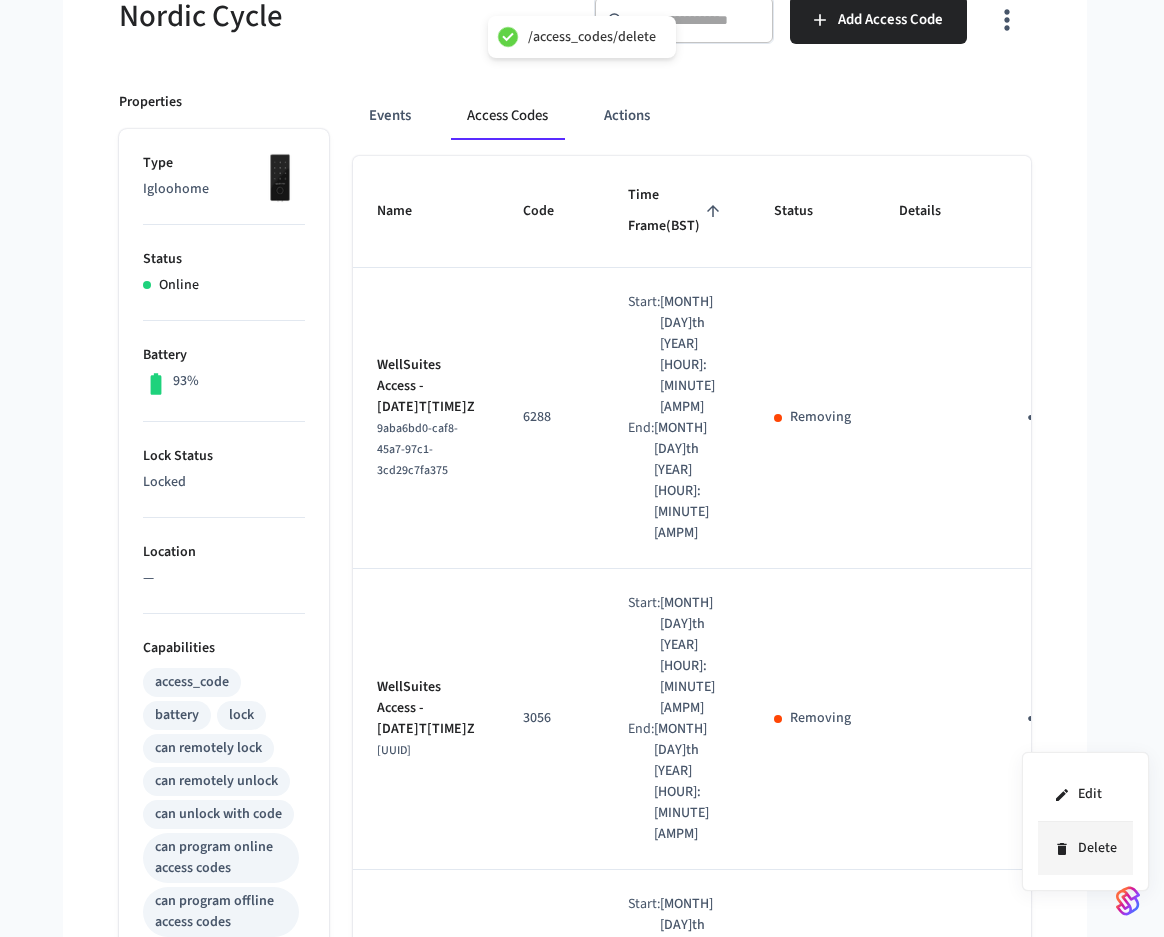 click on "Delete" at bounding box center (1085, 848) 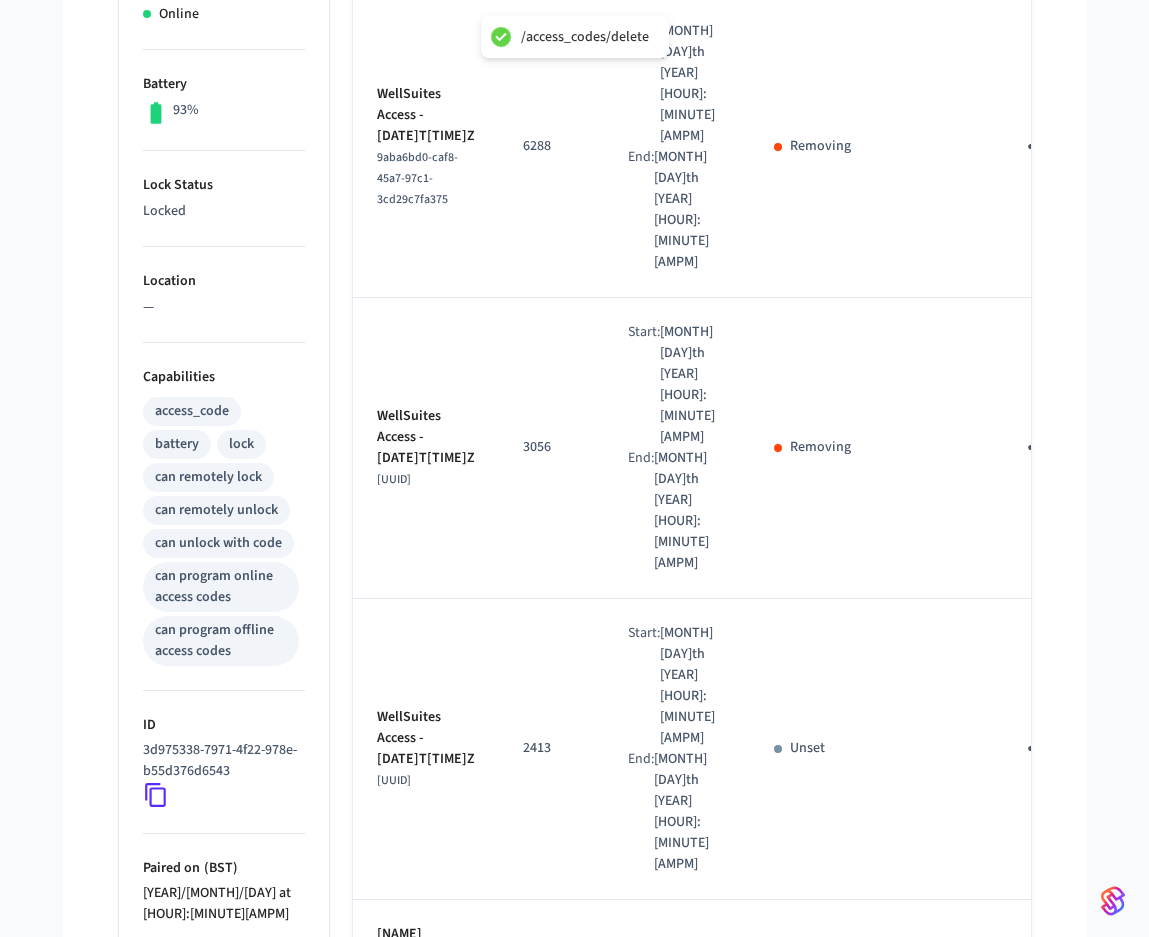 scroll, scrollTop: 500, scrollLeft: 0, axis: vertical 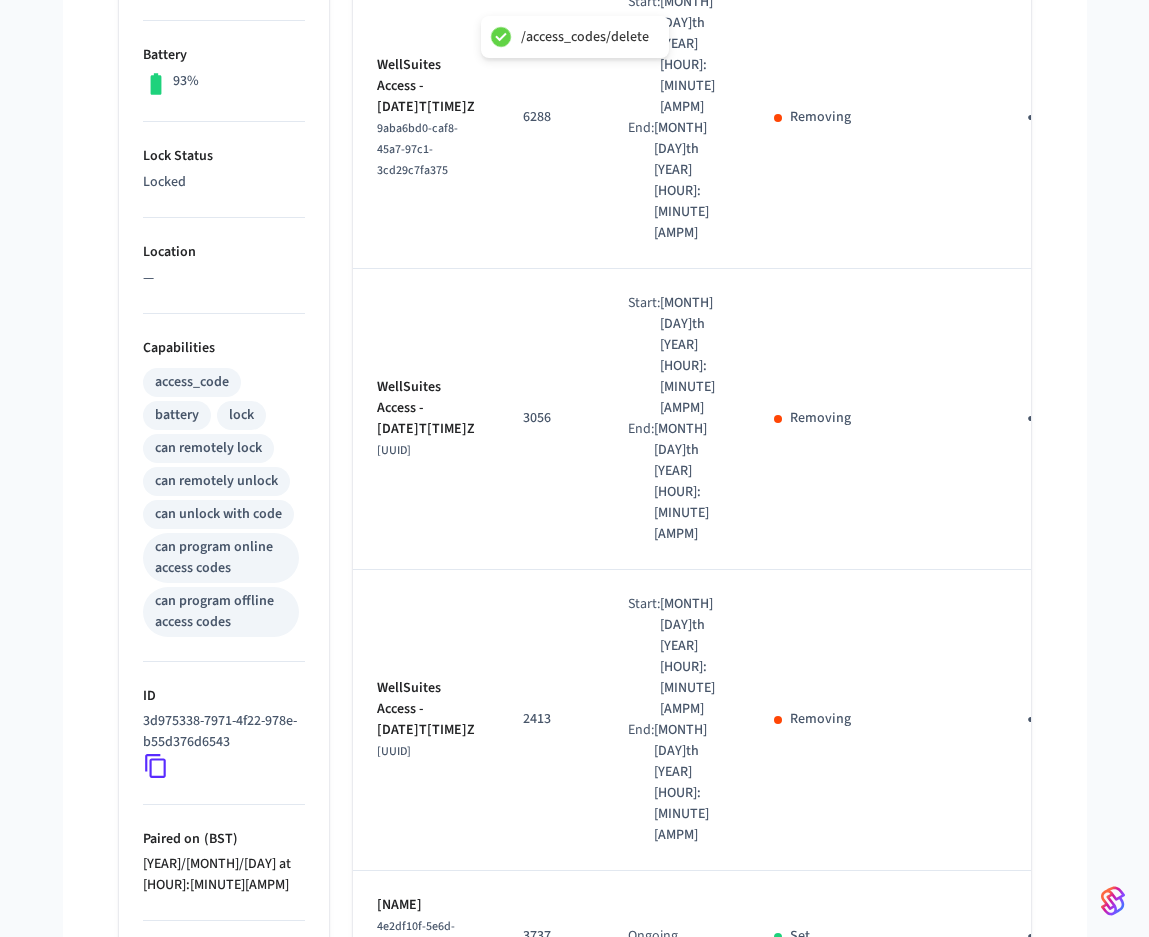 click 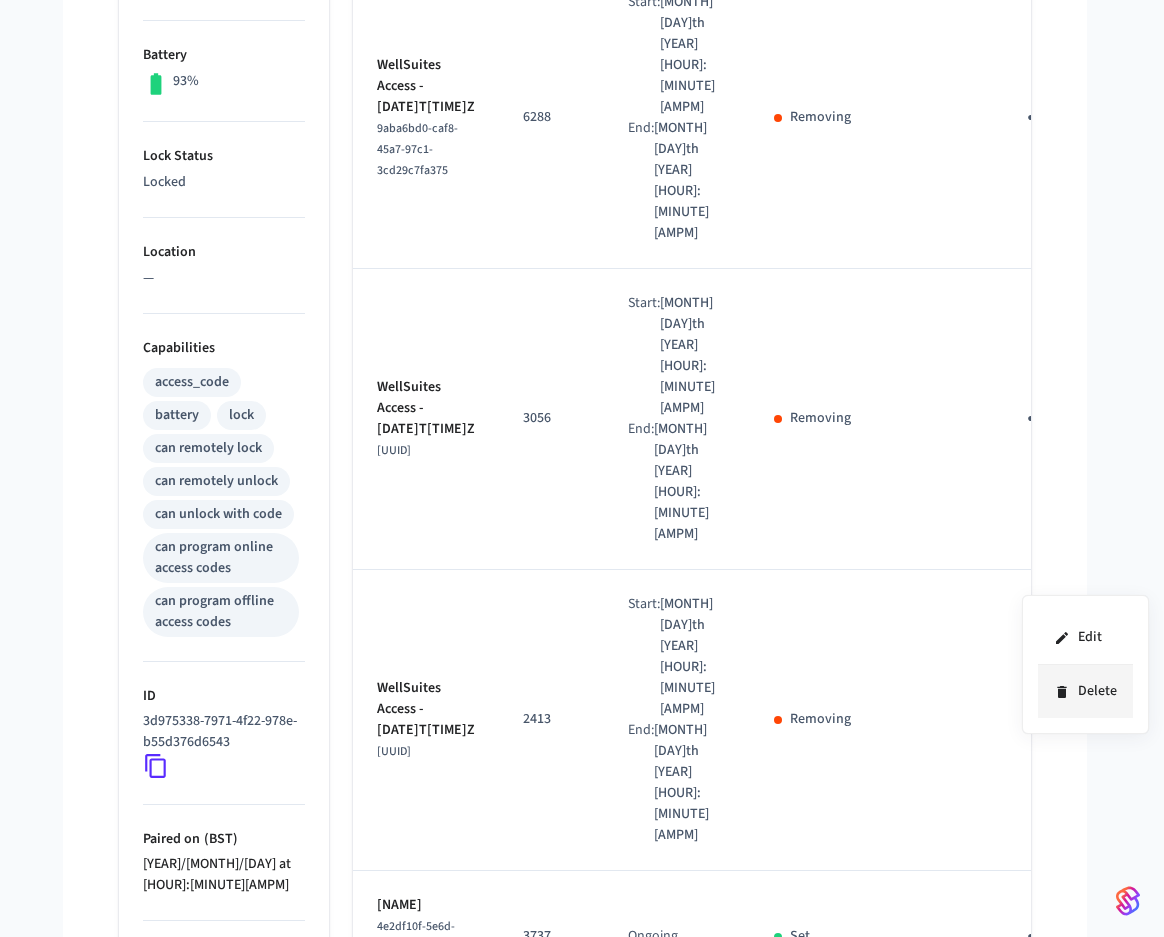 click on "Delete" at bounding box center (1085, 691) 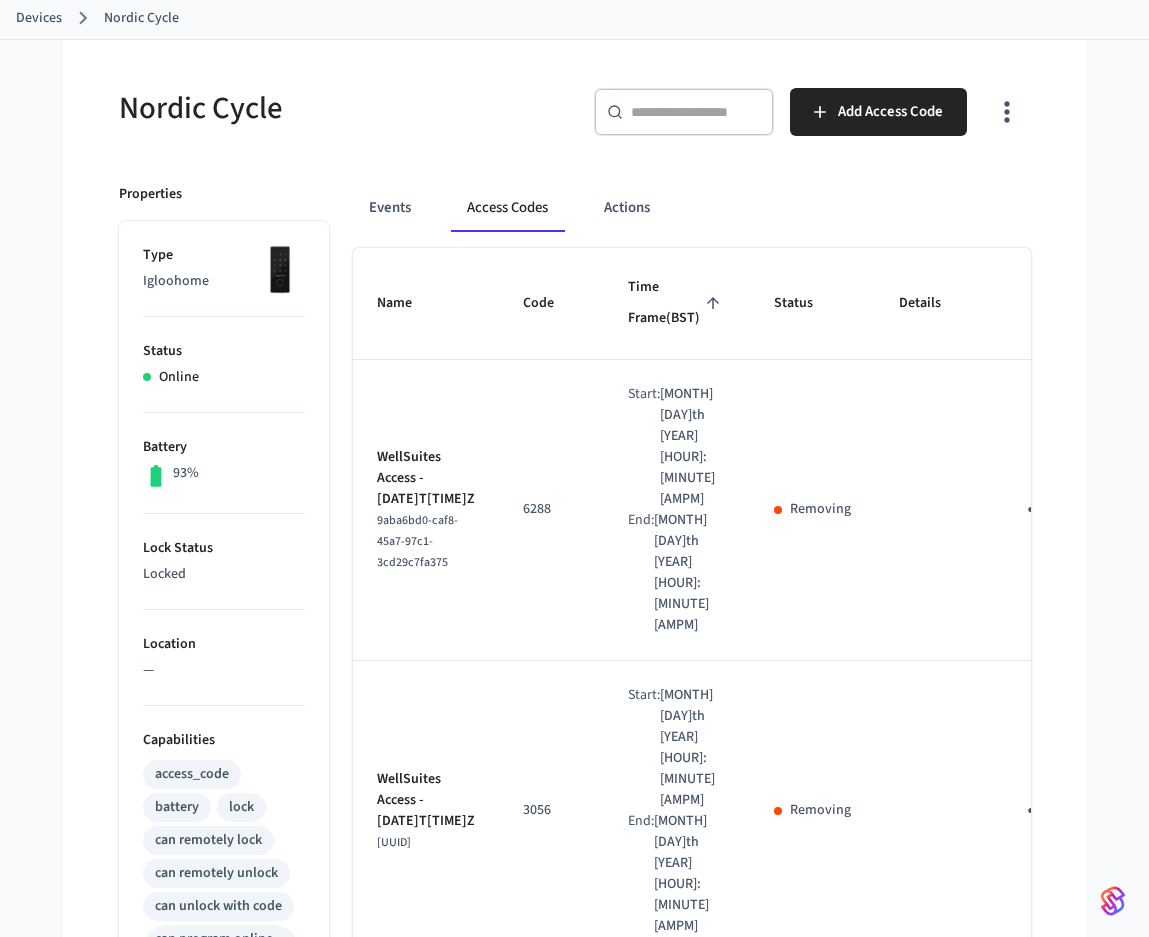 scroll, scrollTop: 100, scrollLeft: 0, axis: vertical 